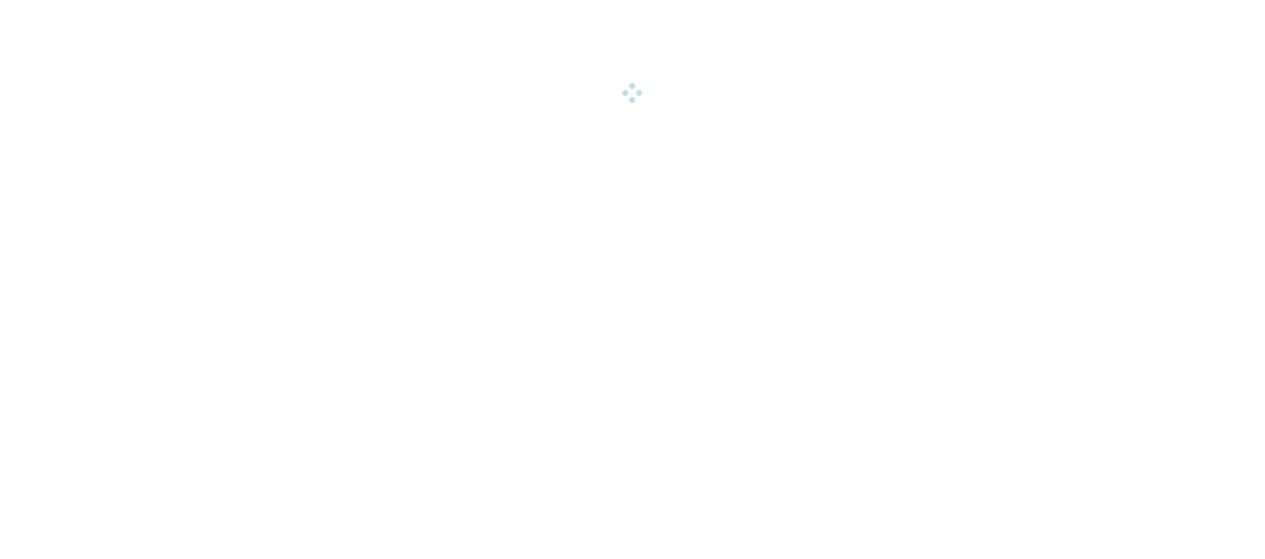 scroll, scrollTop: 0, scrollLeft: 0, axis: both 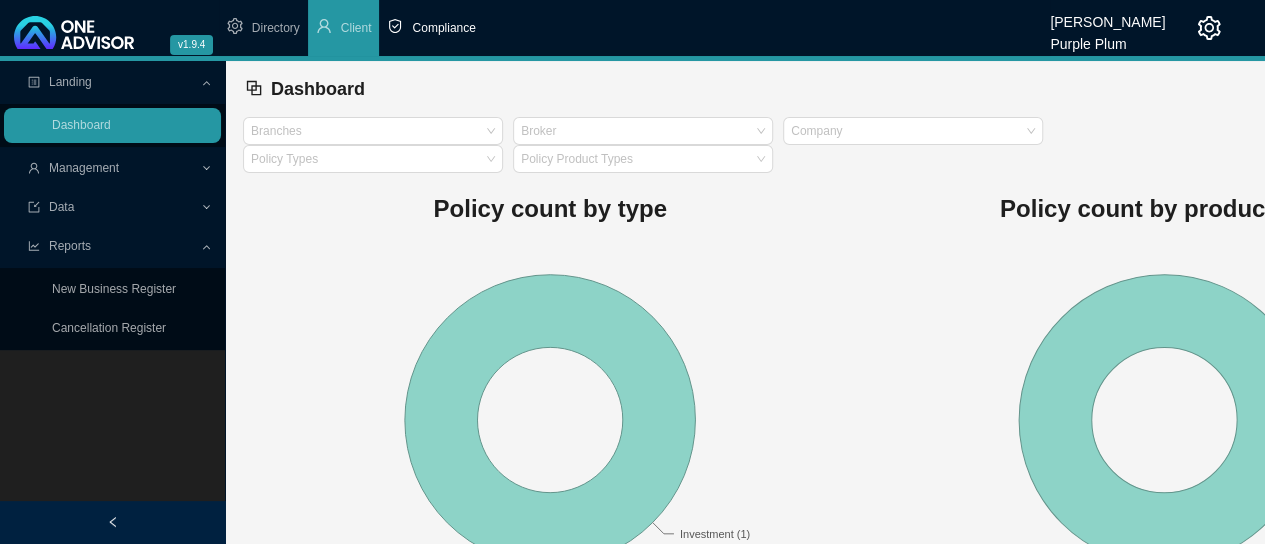 click on "Compliance" at bounding box center (443, 28) 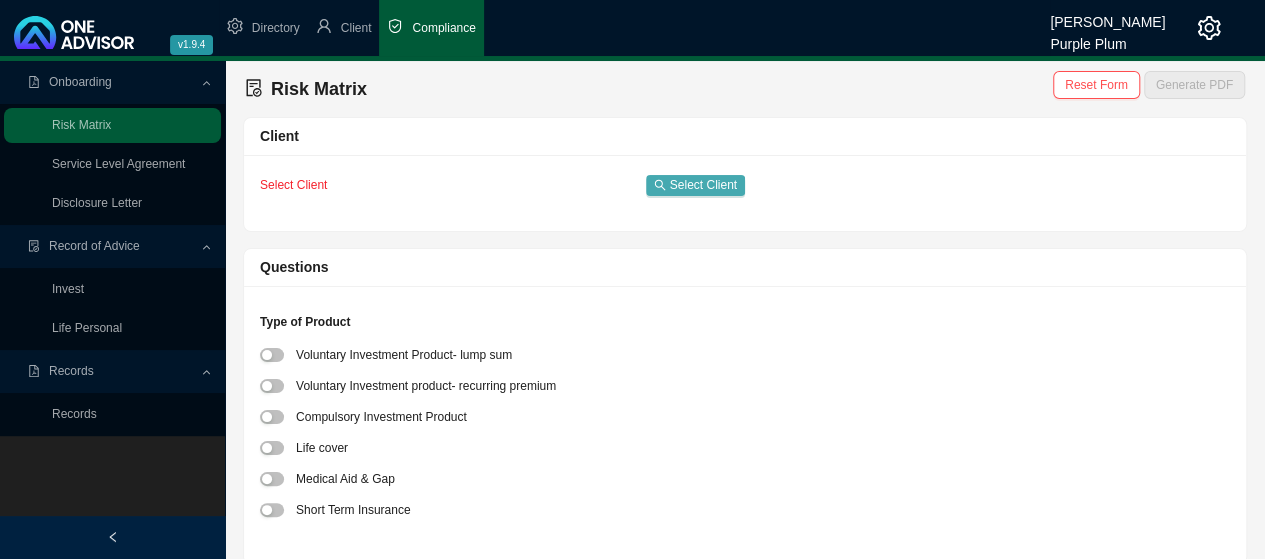 click on "Select Client" at bounding box center [703, 185] 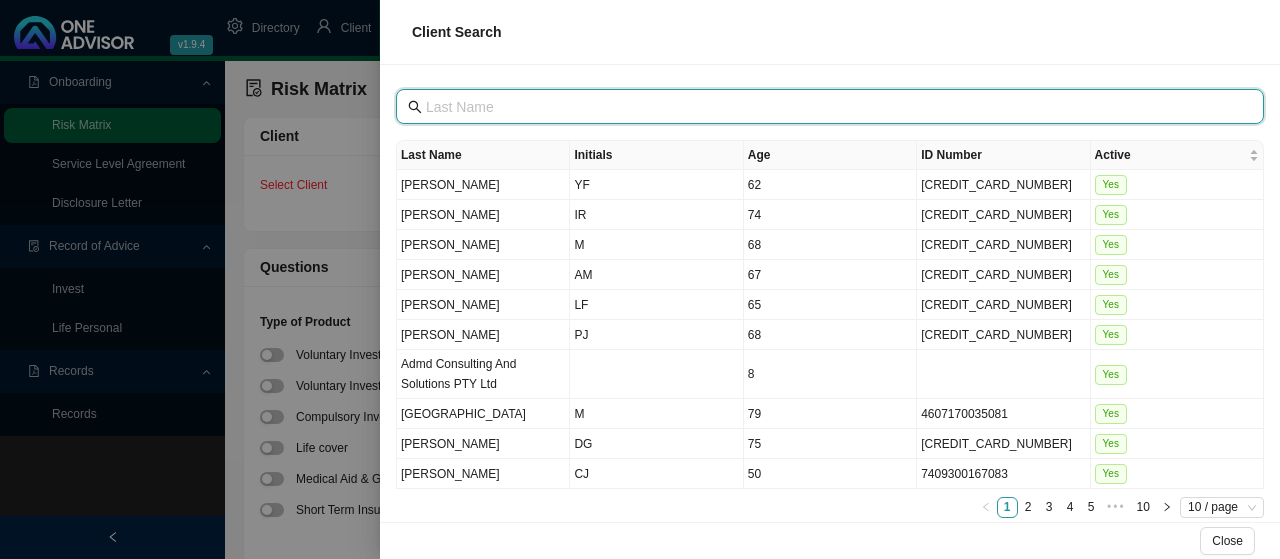 click at bounding box center (832, 107) 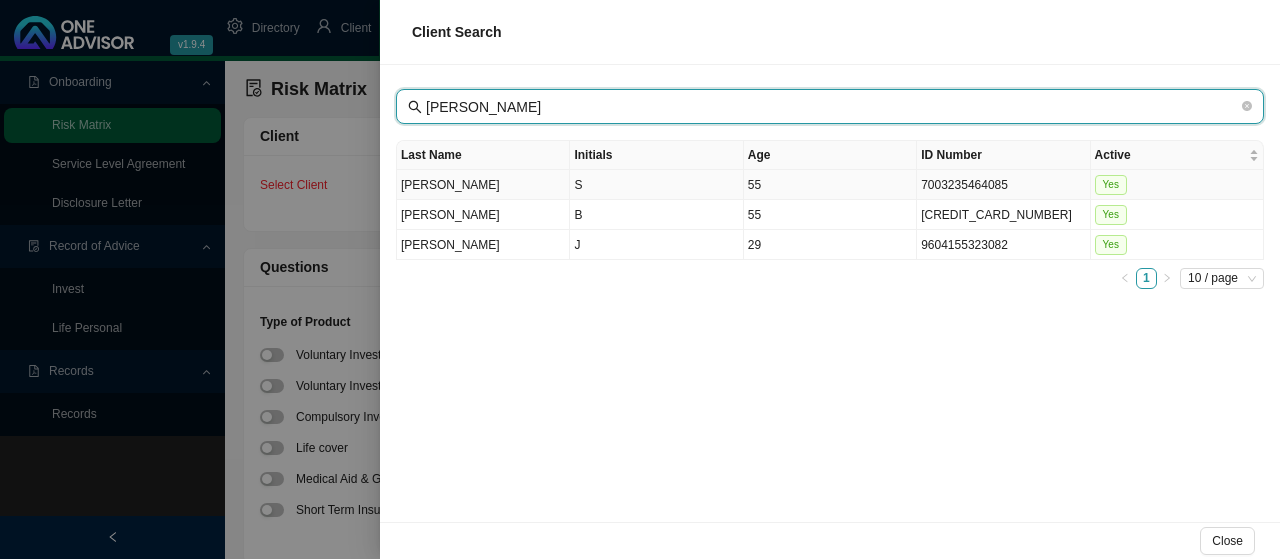 type on "[PERSON_NAME]" 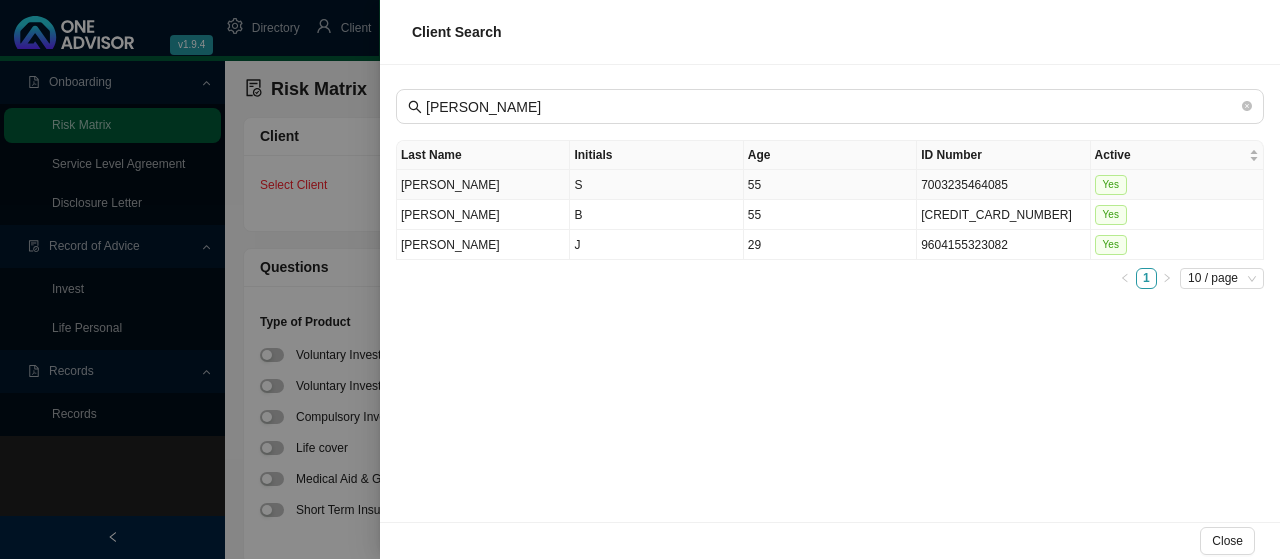 click on "[PERSON_NAME]" at bounding box center (483, 185) 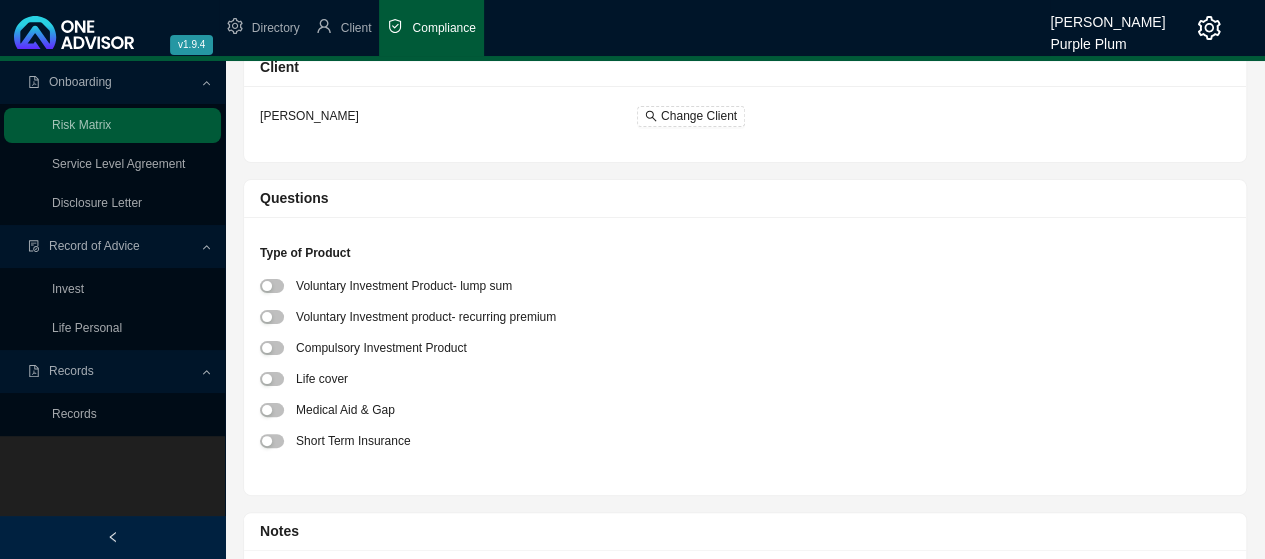 scroll, scrollTop: 100, scrollLeft: 0, axis: vertical 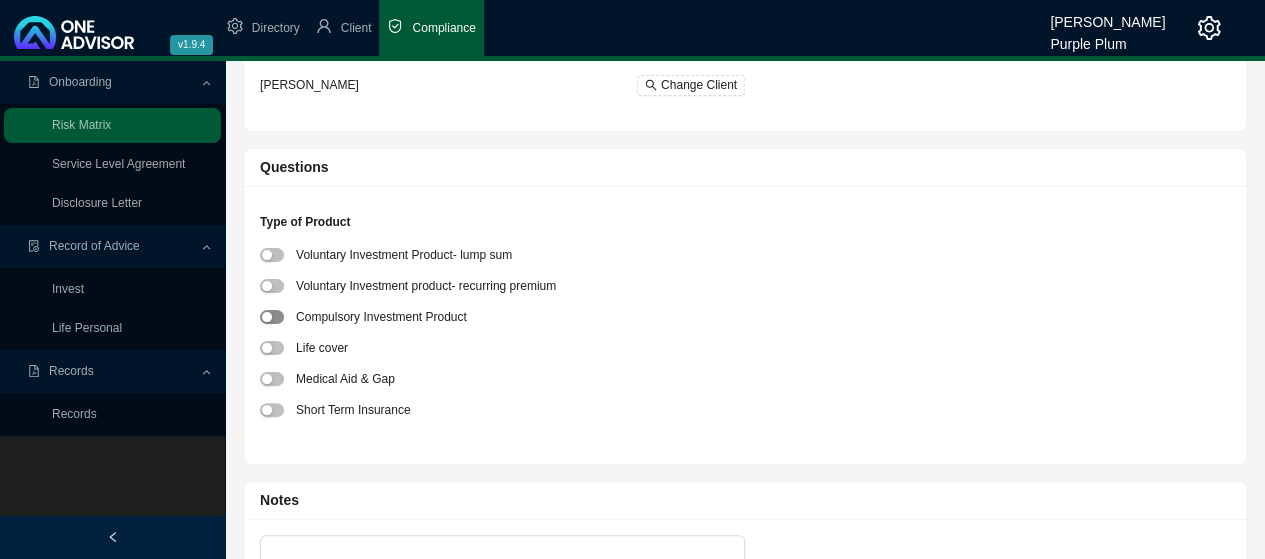 click at bounding box center [272, 317] 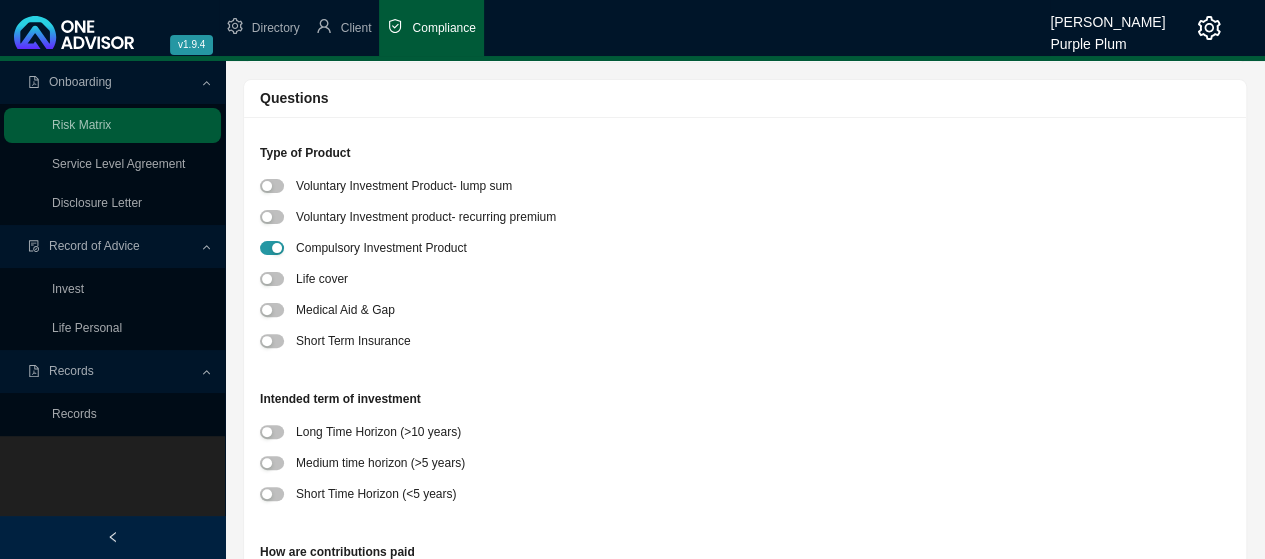 scroll, scrollTop: 200, scrollLeft: 0, axis: vertical 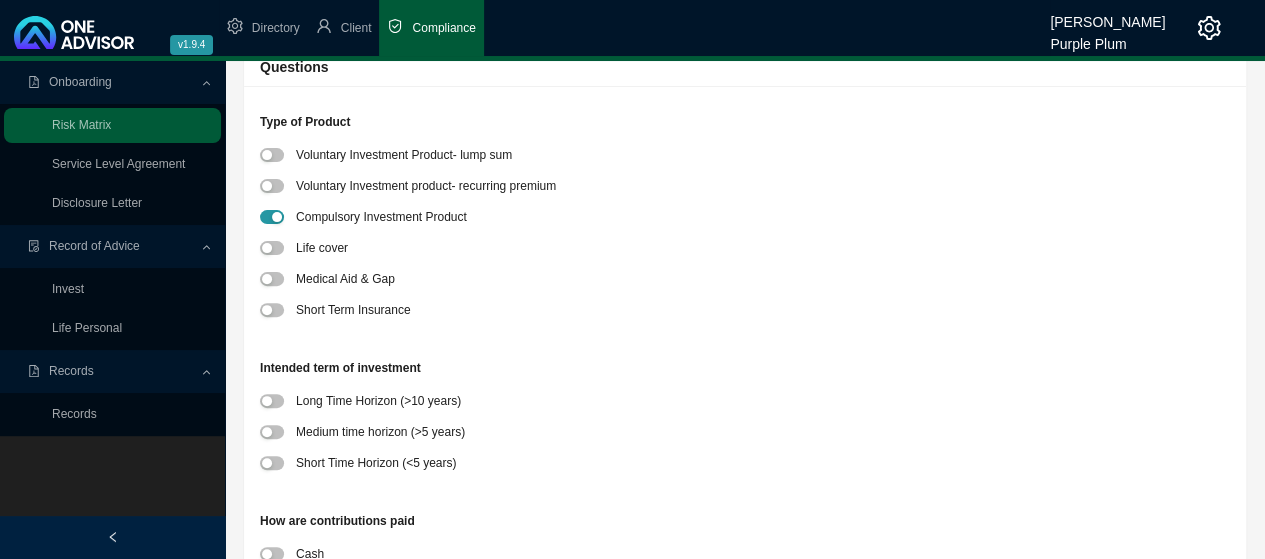 drag, startPoint x: 270, startPoint y: 399, endPoint x: 286, endPoint y: 399, distance: 16 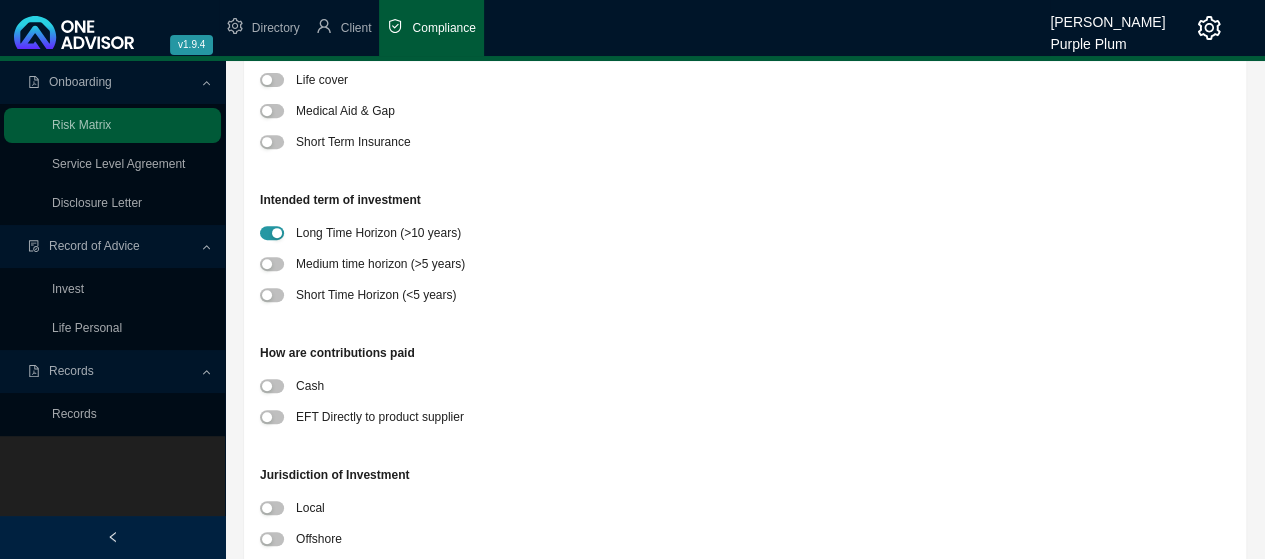 scroll, scrollTop: 400, scrollLeft: 0, axis: vertical 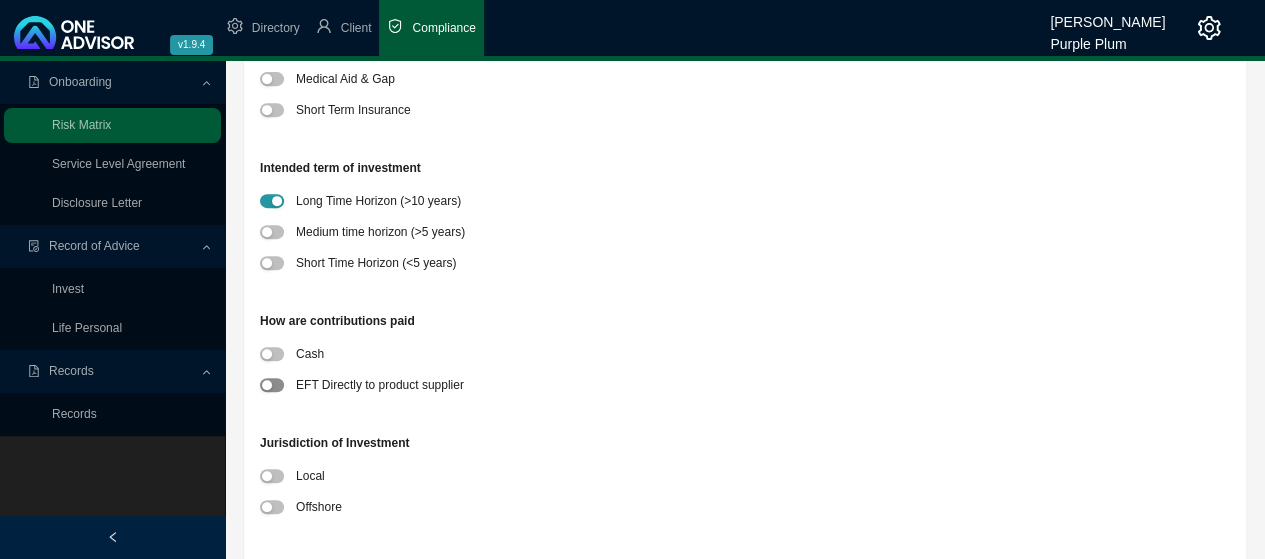 click at bounding box center (267, 385) 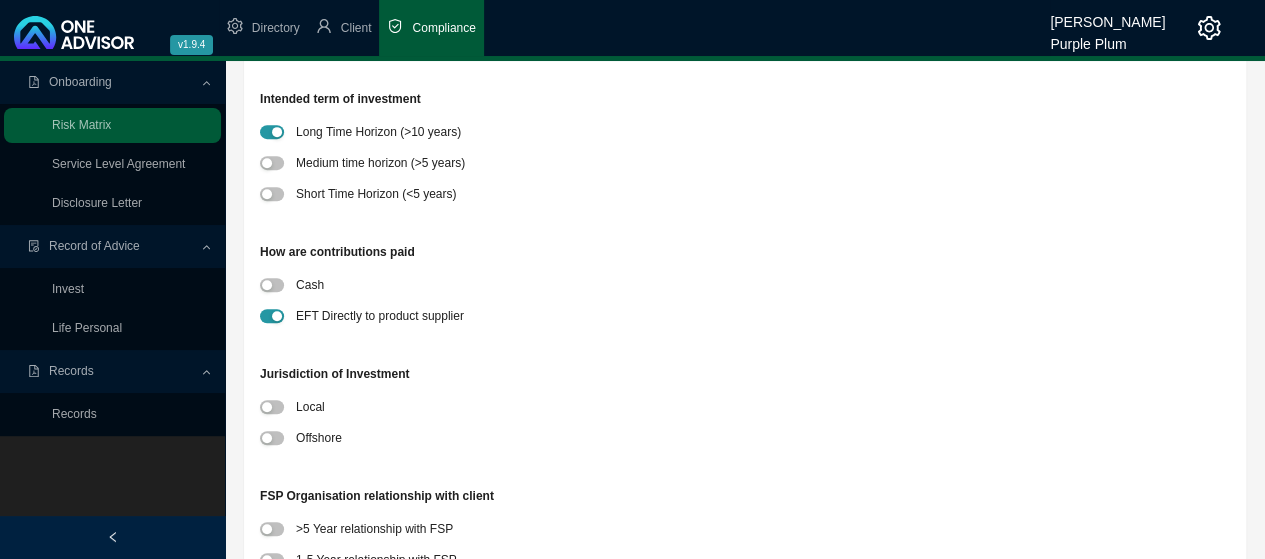 scroll, scrollTop: 600, scrollLeft: 0, axis: vertical 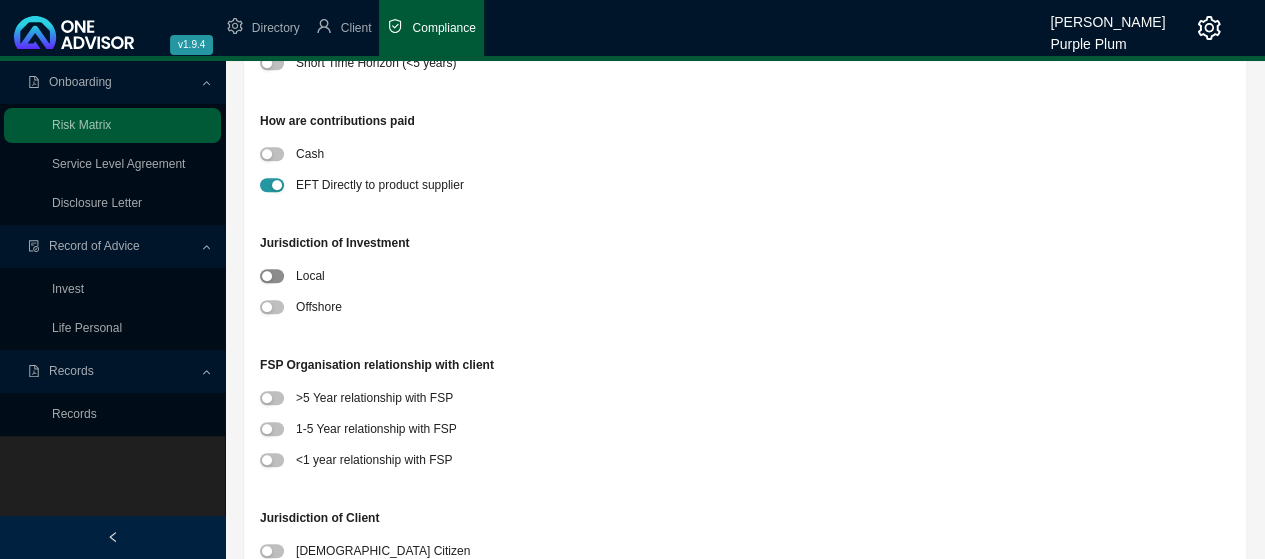 click at bounding box center (272, 276) 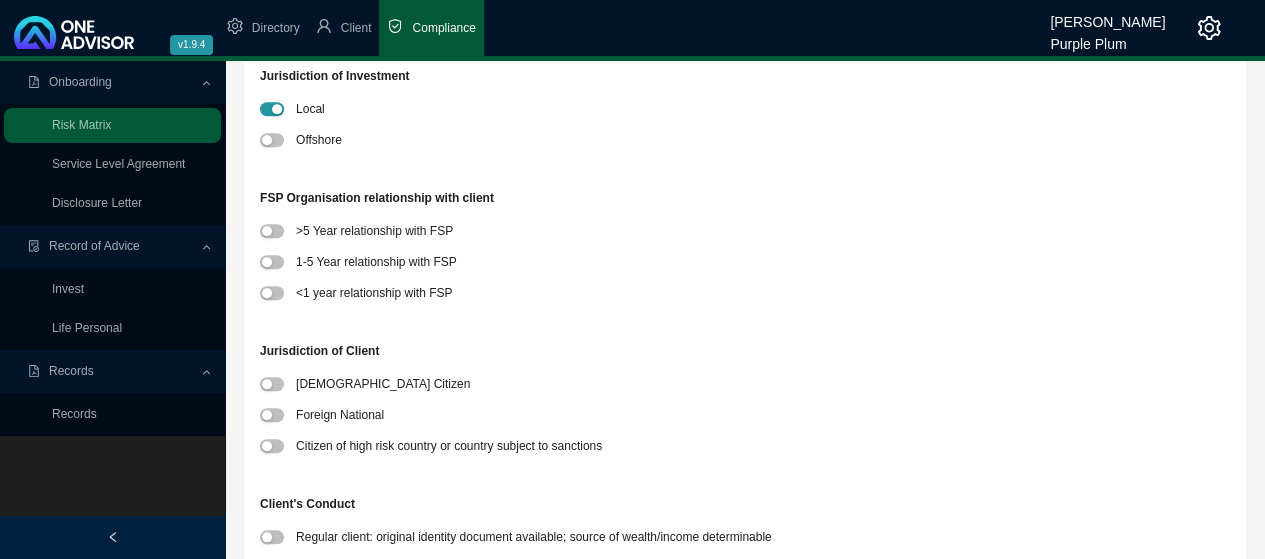scroll, scrollTop: 800, scrollLeft: 0, axis: vertical 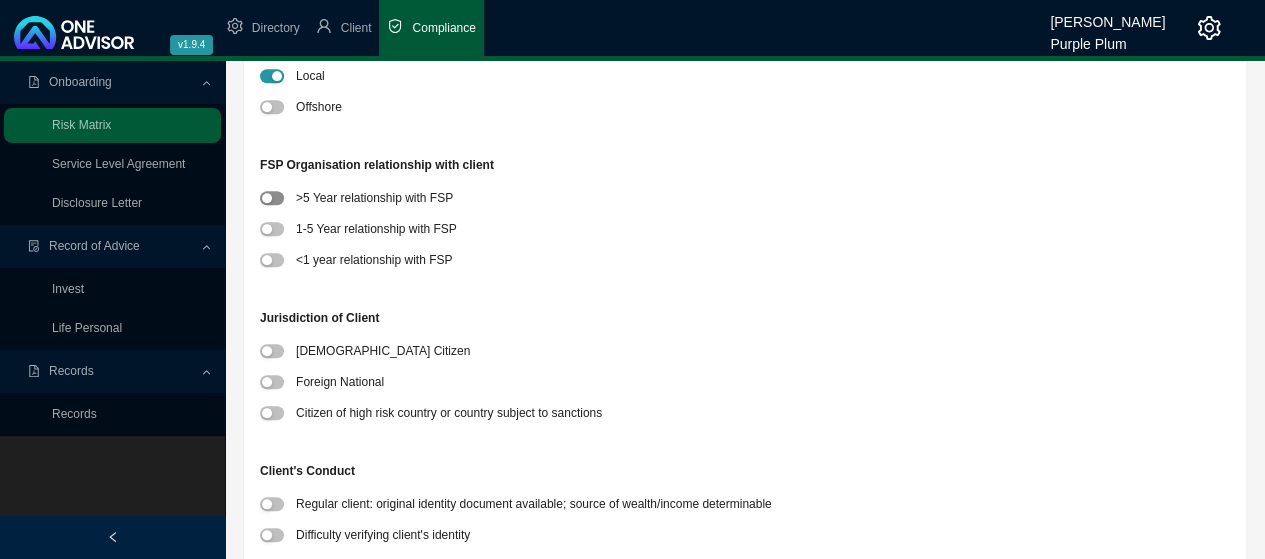 click at bounding box center [272, 198] 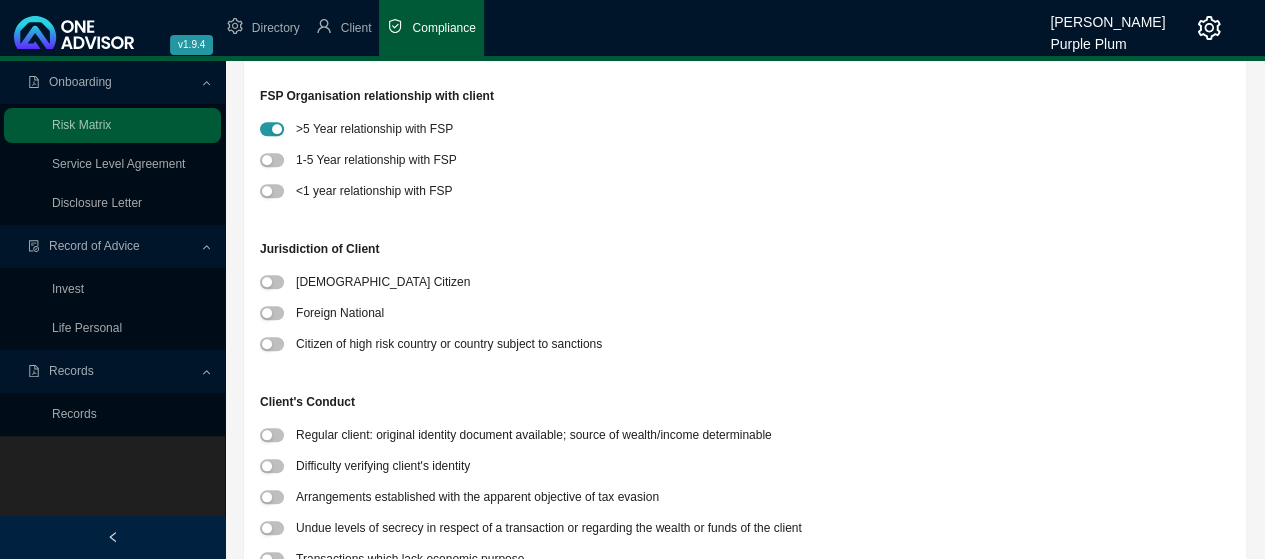 scroll, scrollTop: 900, scrollLeft: 0, axis: vertical 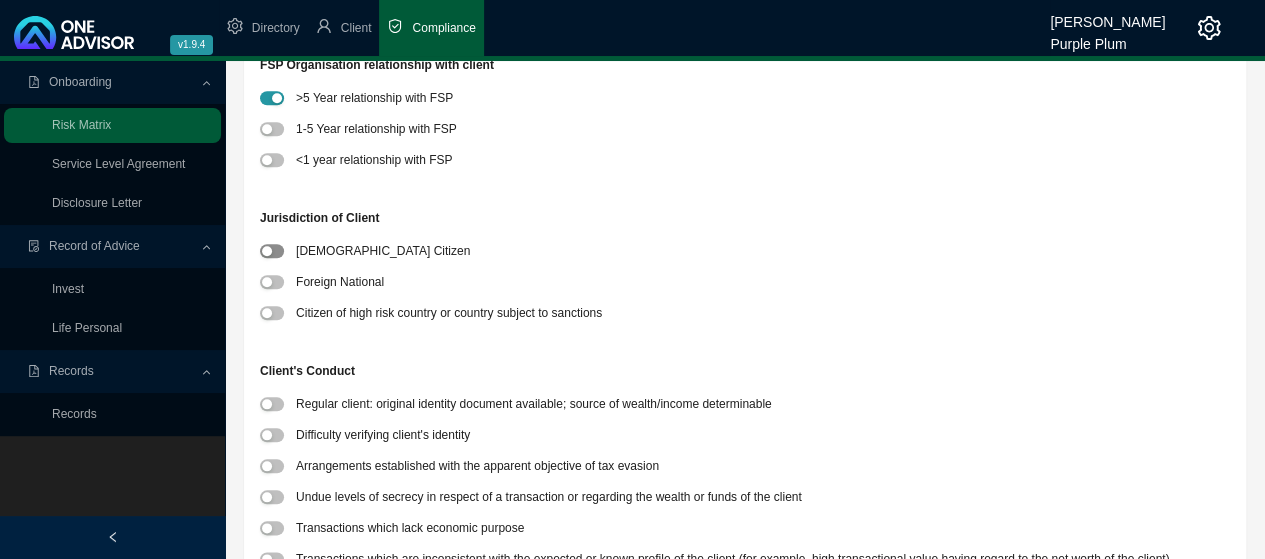click at bounding box center [267, 251] 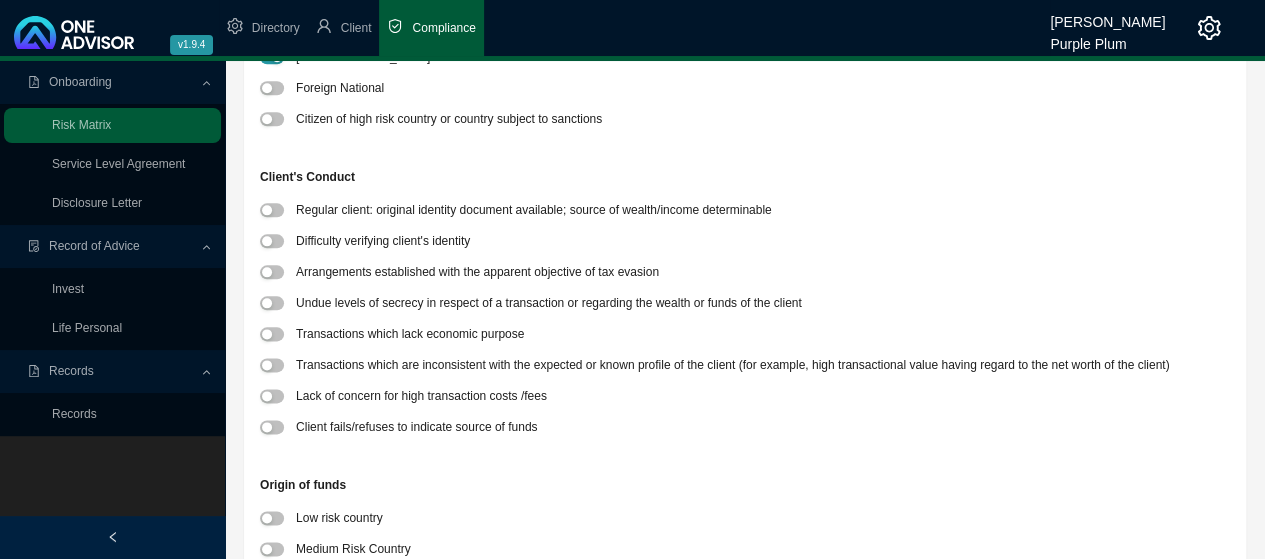 scroll, scrollTop: 1100, scrollLeft: 0, axis: vertical 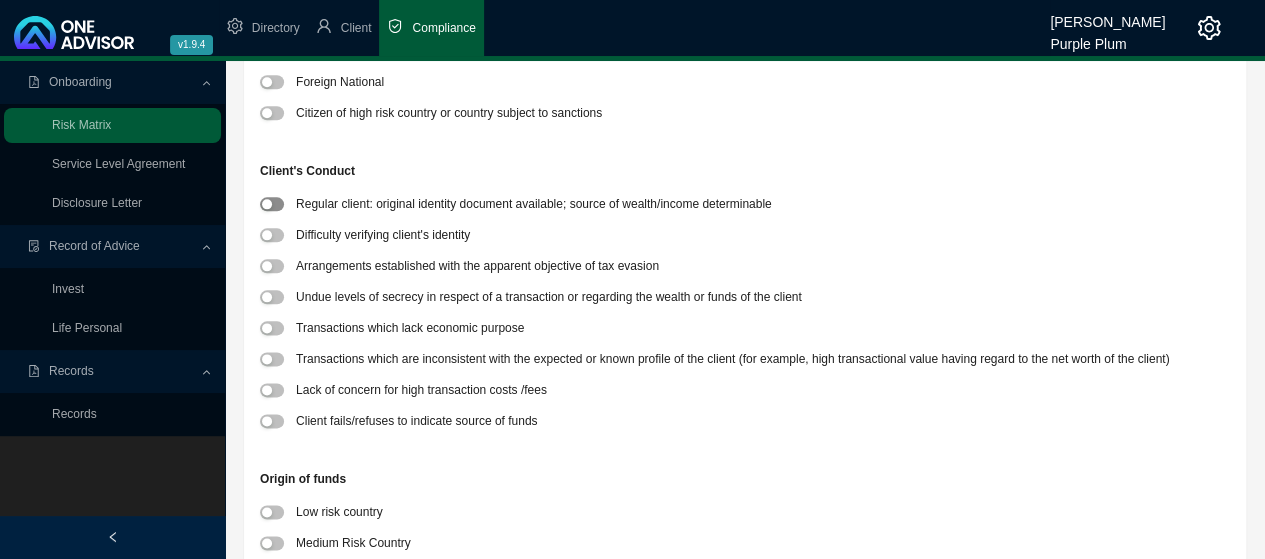 click at bounding box center (272, 204) 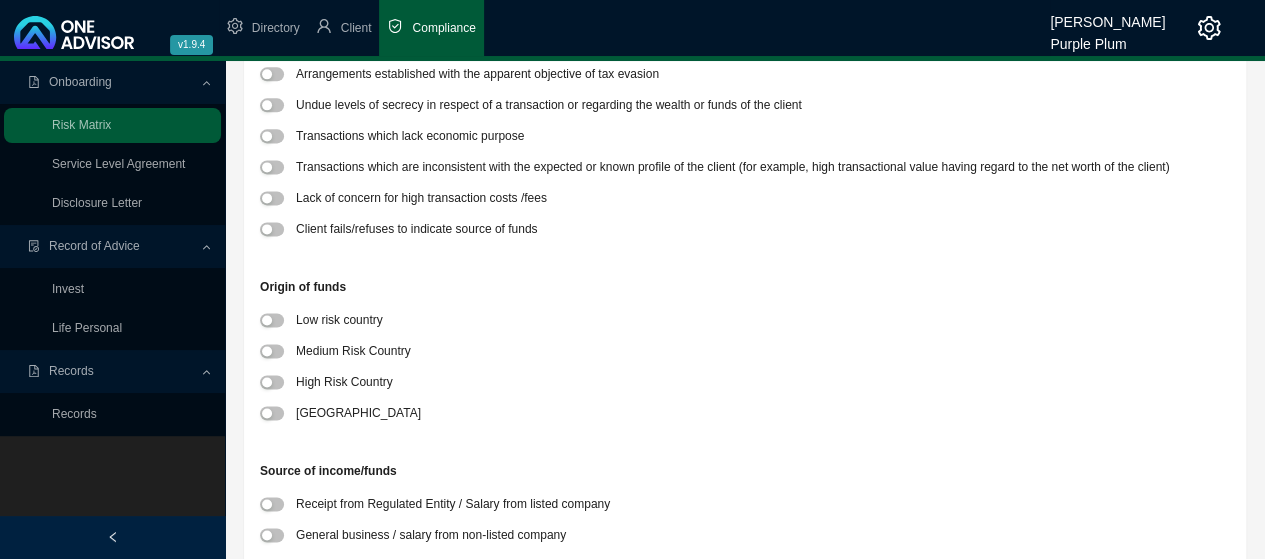 scroll, scrollTop: 1300, scrollLeft: 0, axis: vertical 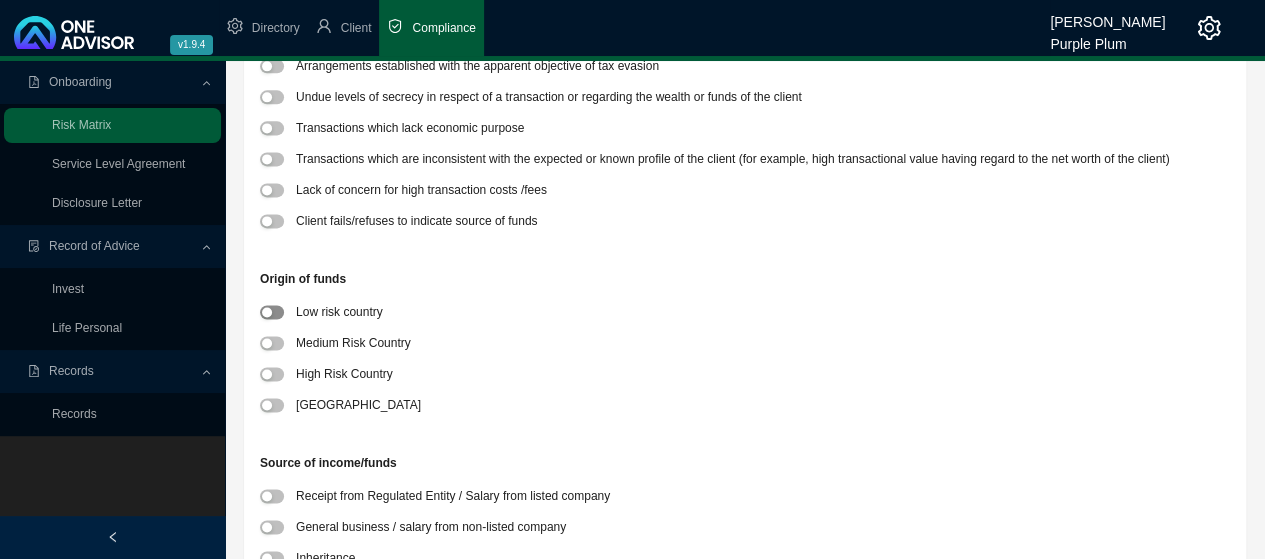 click at bounding box center (272, 312) 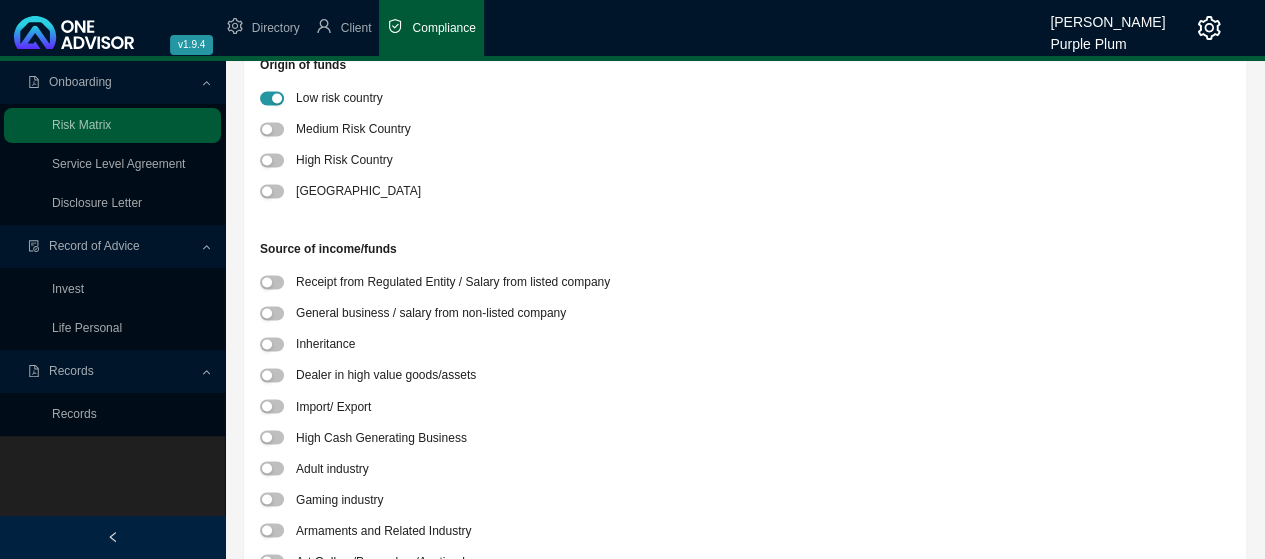 scroll, scrollTop: 1600, scrollLeft: 0, axis: vertical 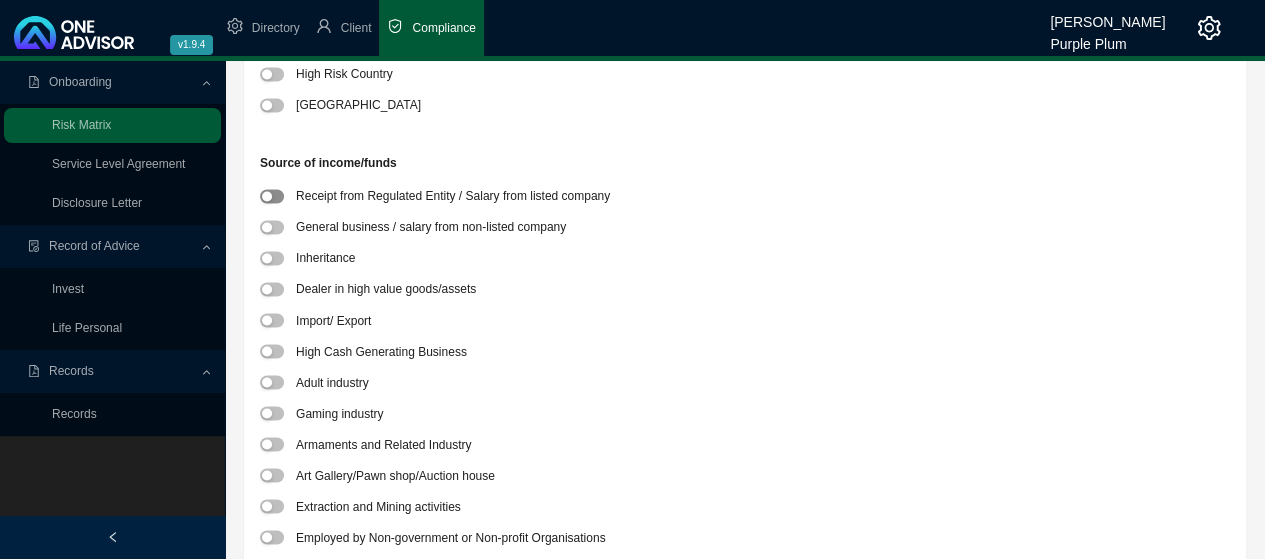 click at bounding box center [272, 196] 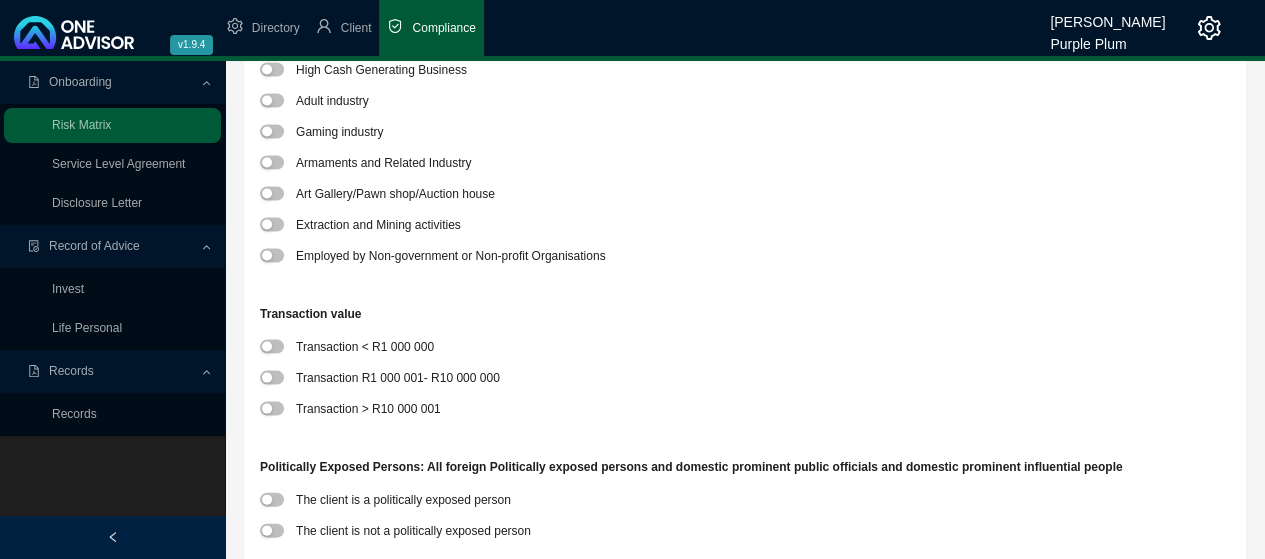 scroll, scrollTop: 1900, scrollLeft: 0, axis: vertical 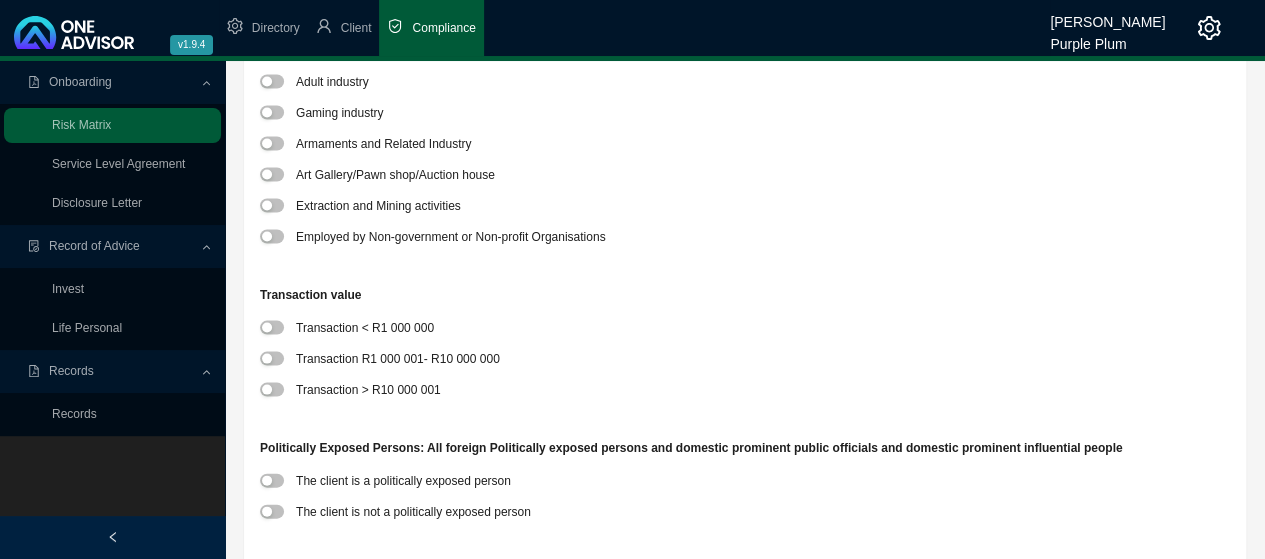 click at bounding box center [272, 359] 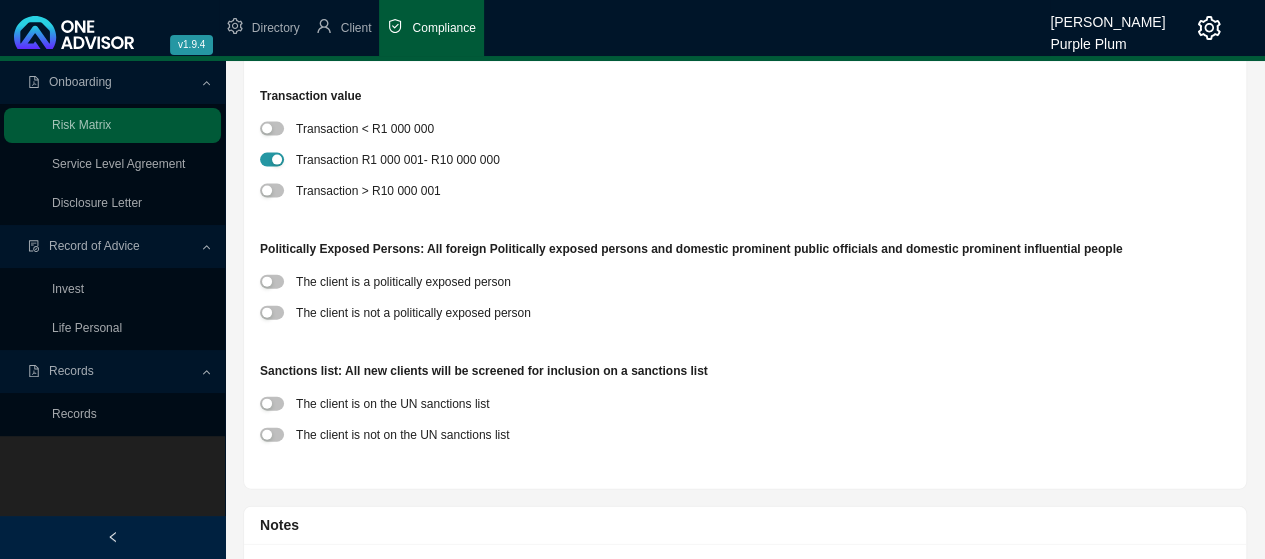scroll, scrollTop: 2100, scrollLeft: 0, axis: vertical 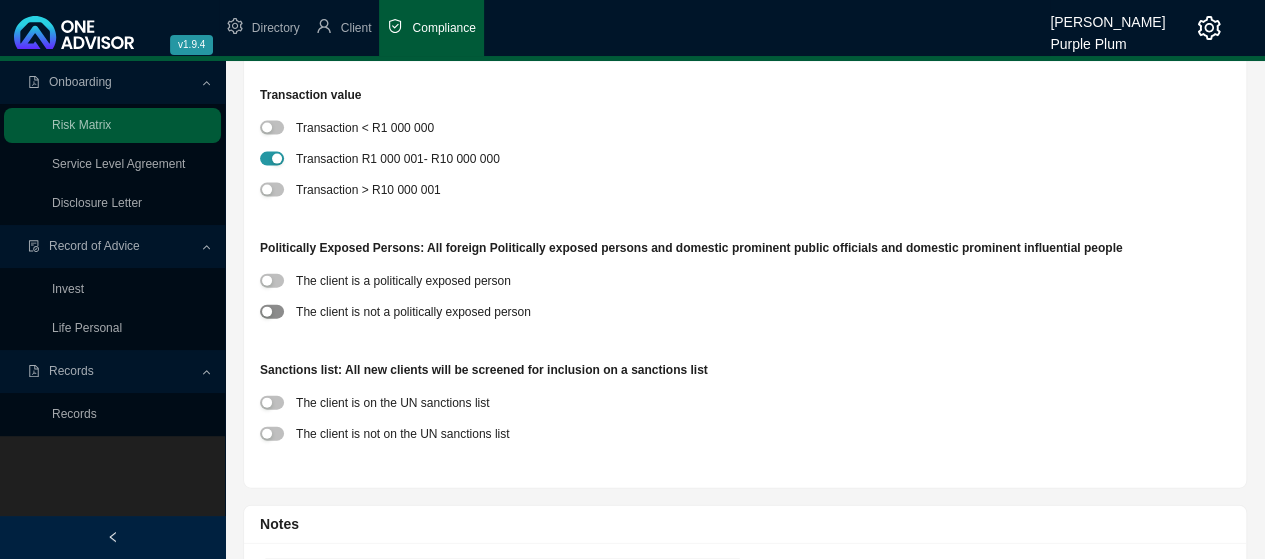 click at bounding box center (272, 312) 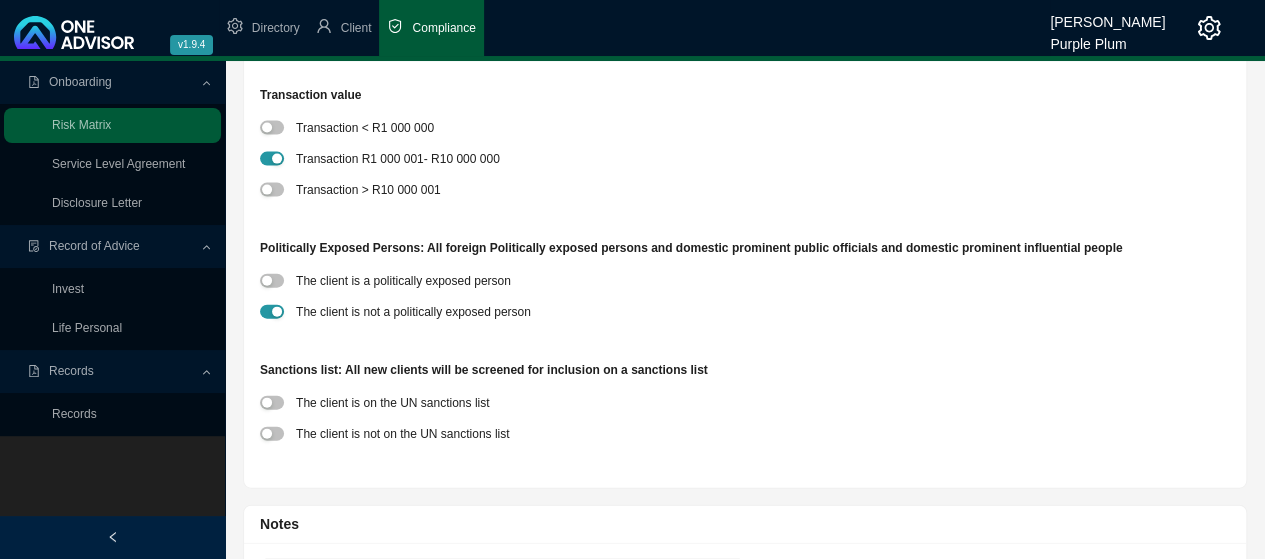 drag, startPoint x: 274, startPoint y: 433, endPoint x: 314, endPoint y: 433, distance: 40 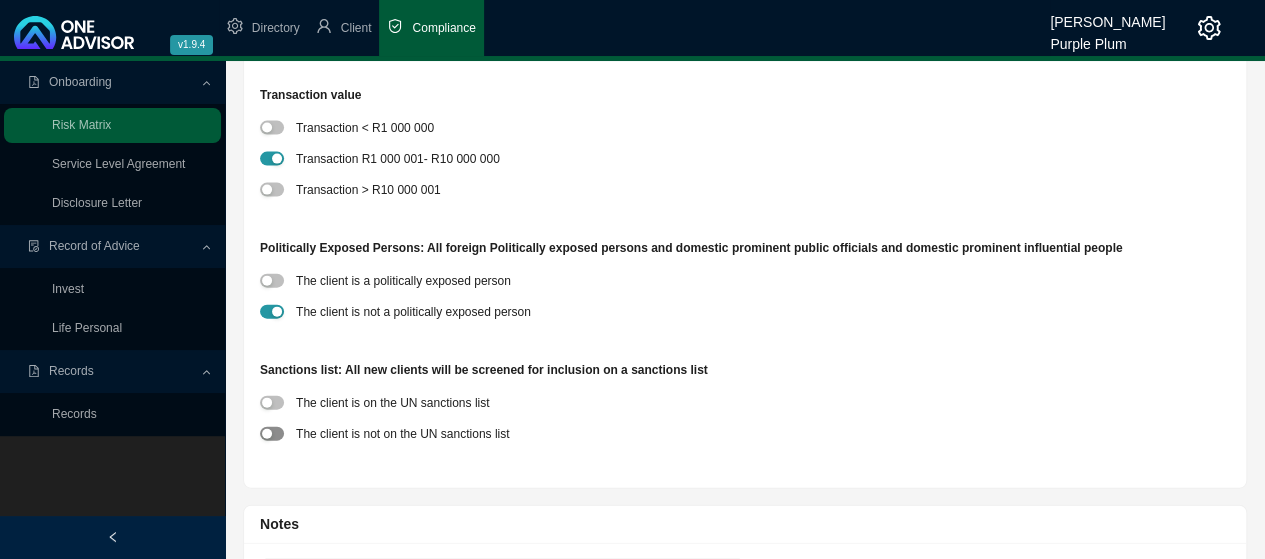 click at bounding box center (272, 434) 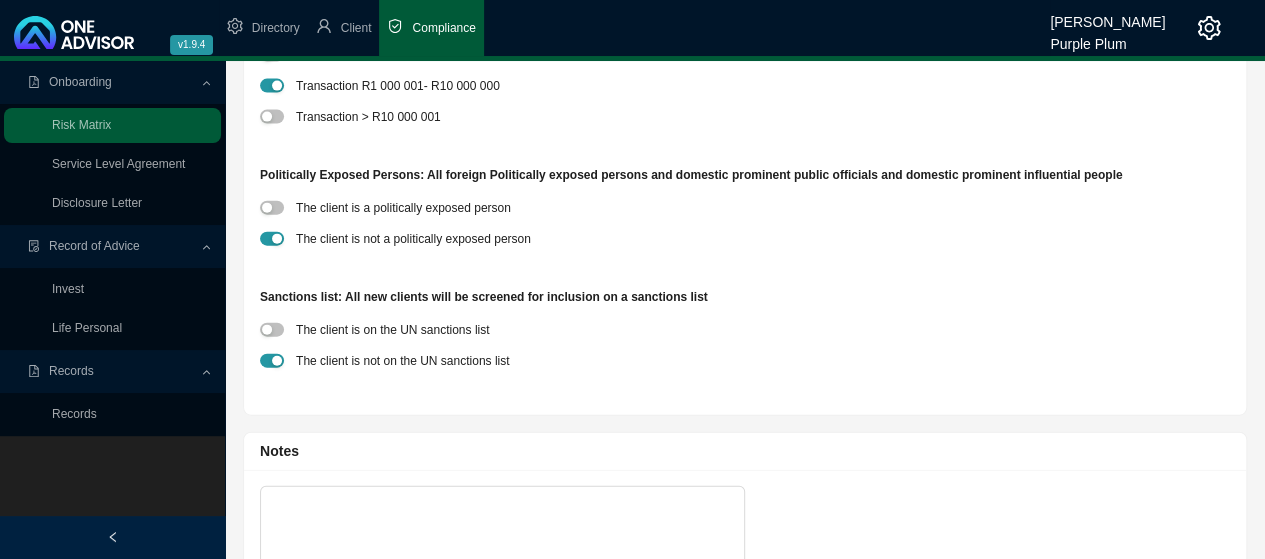 scroll, scrollTop: 2281, scrollLeft: 0, axis: vertical 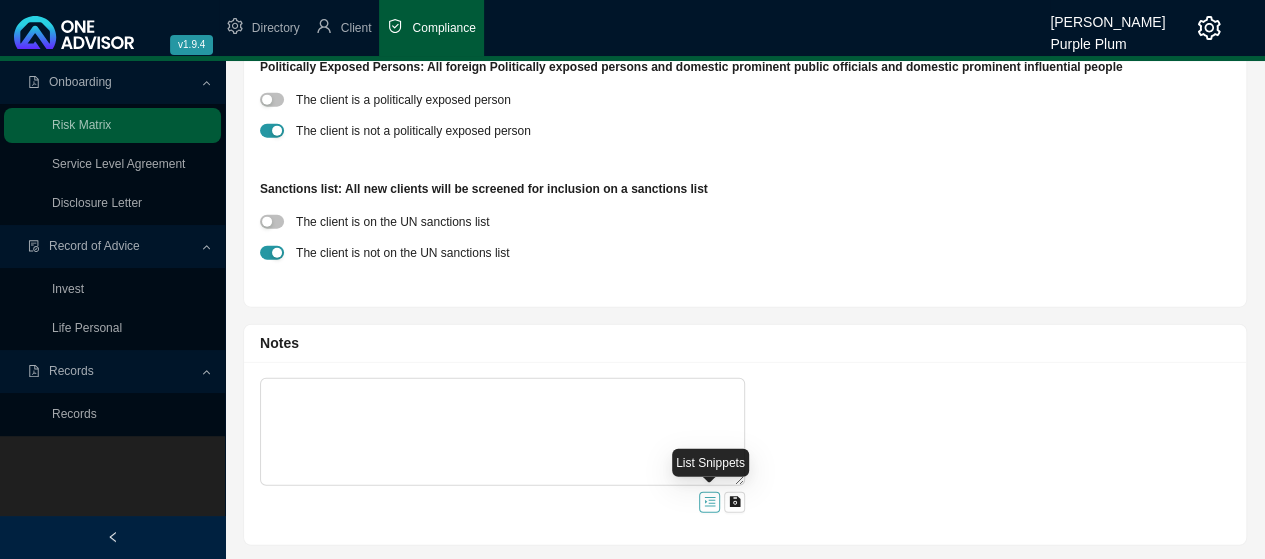 click 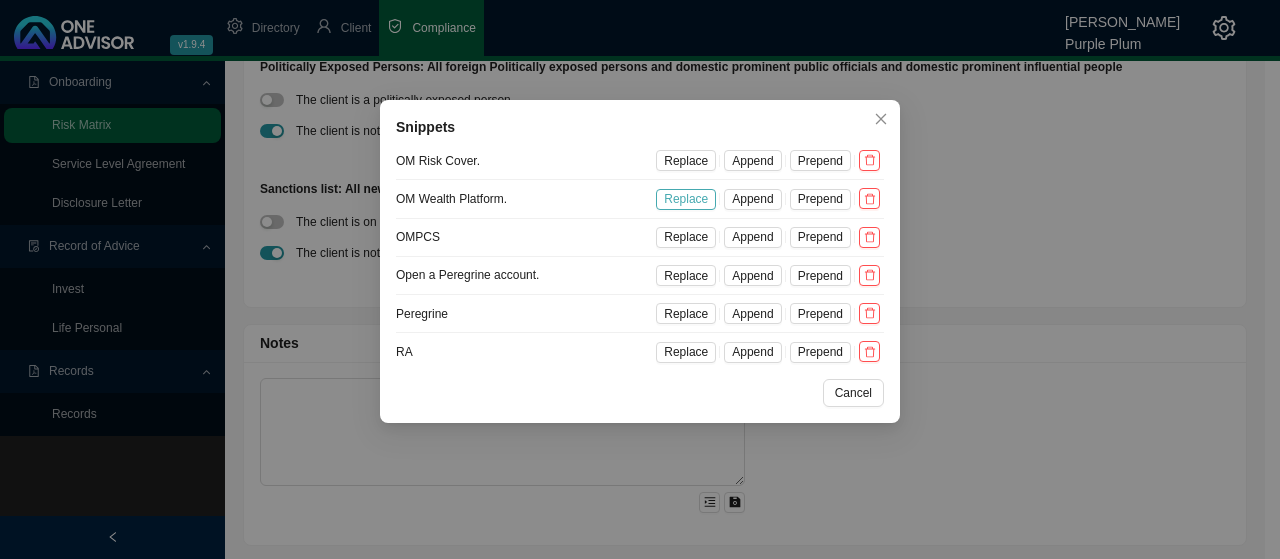 click on "Replace" at bounding box center (686, 199) 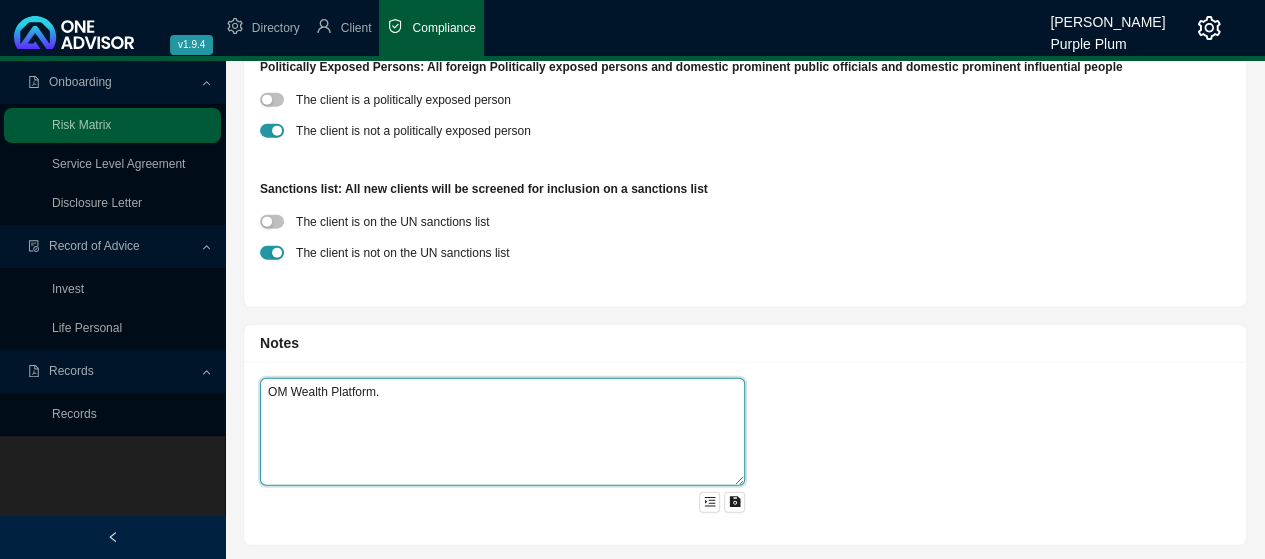 click on "OM Wealth Platform." at bounding box center [502, 432] 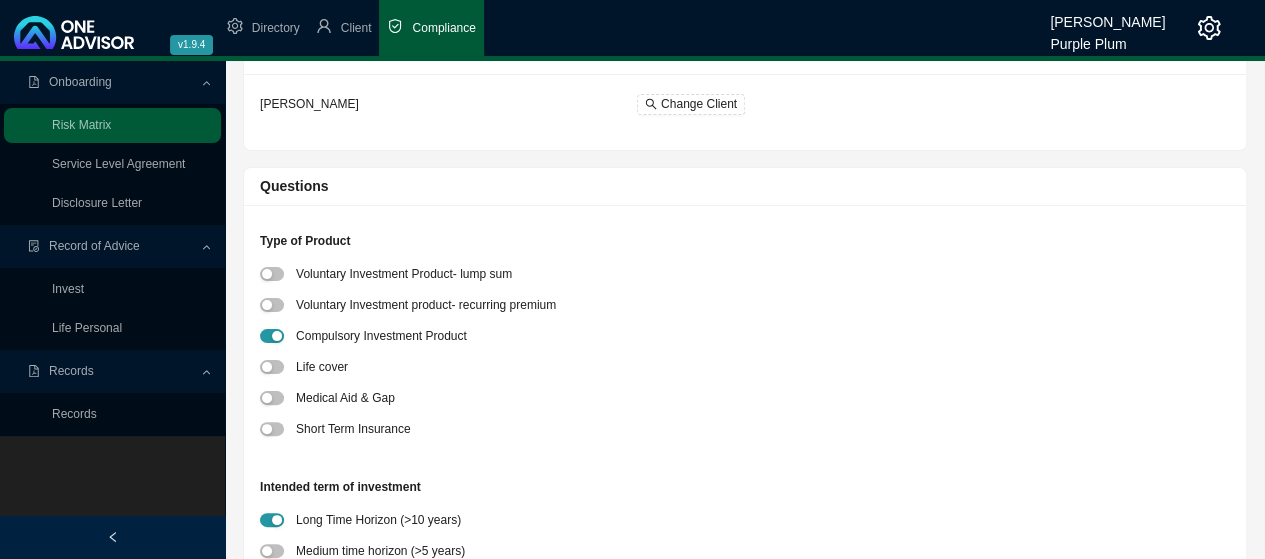 scroll, scrollTop: 0, scrollLeft: 0, axis: both 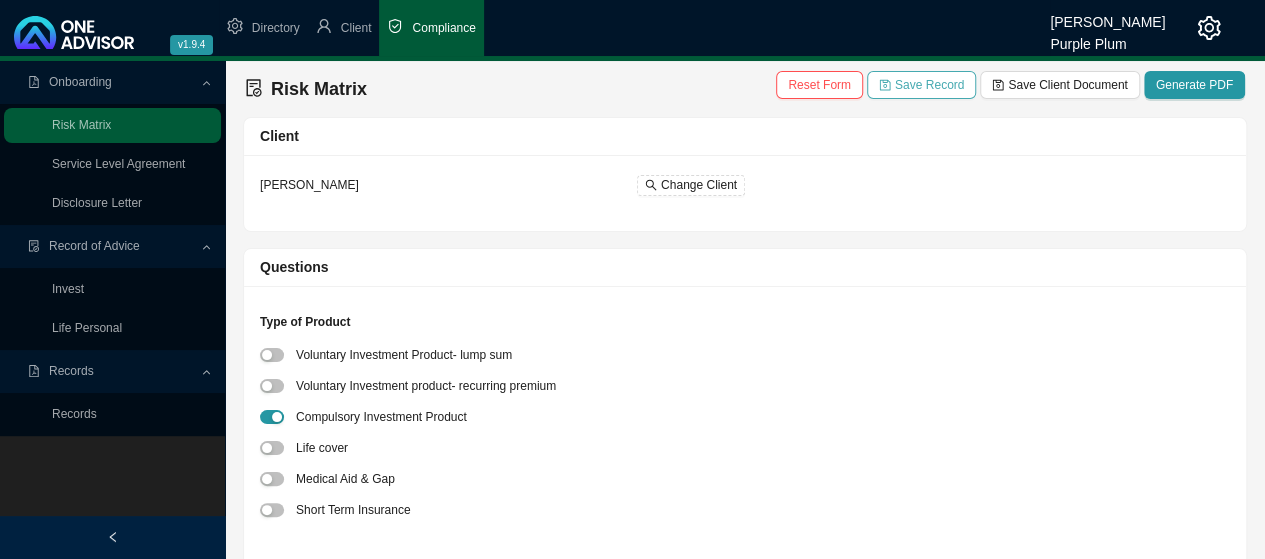 type on "OM Wealth Platform. Matured all RA'S 1/3 rd cash 2/3 pension annual upfront." 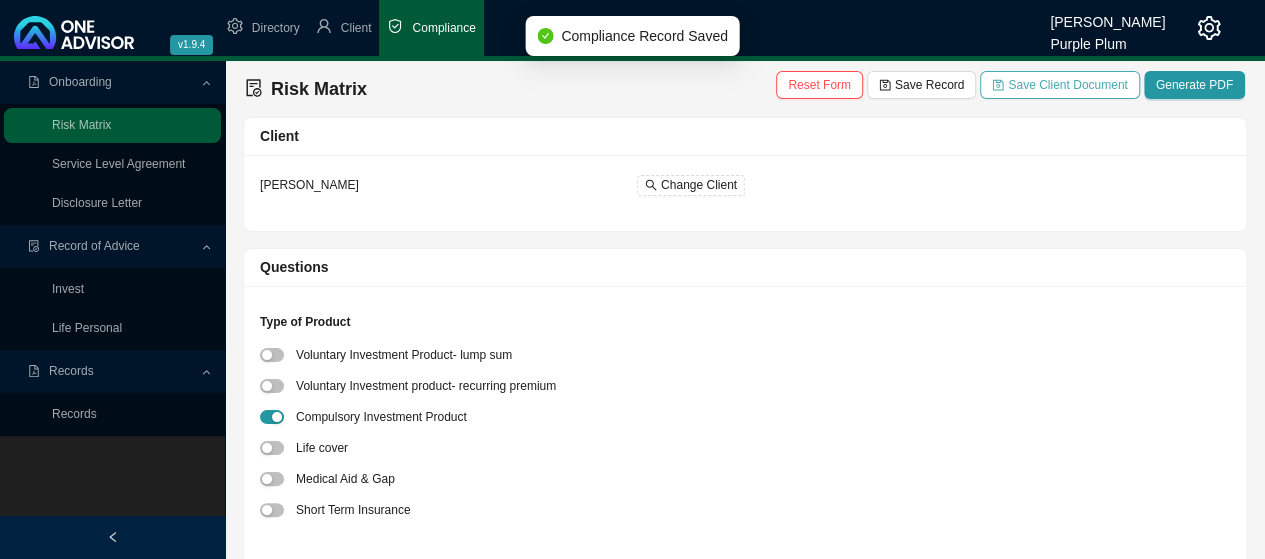 click on "Save Client Document" at bounding box center [1067, 85] 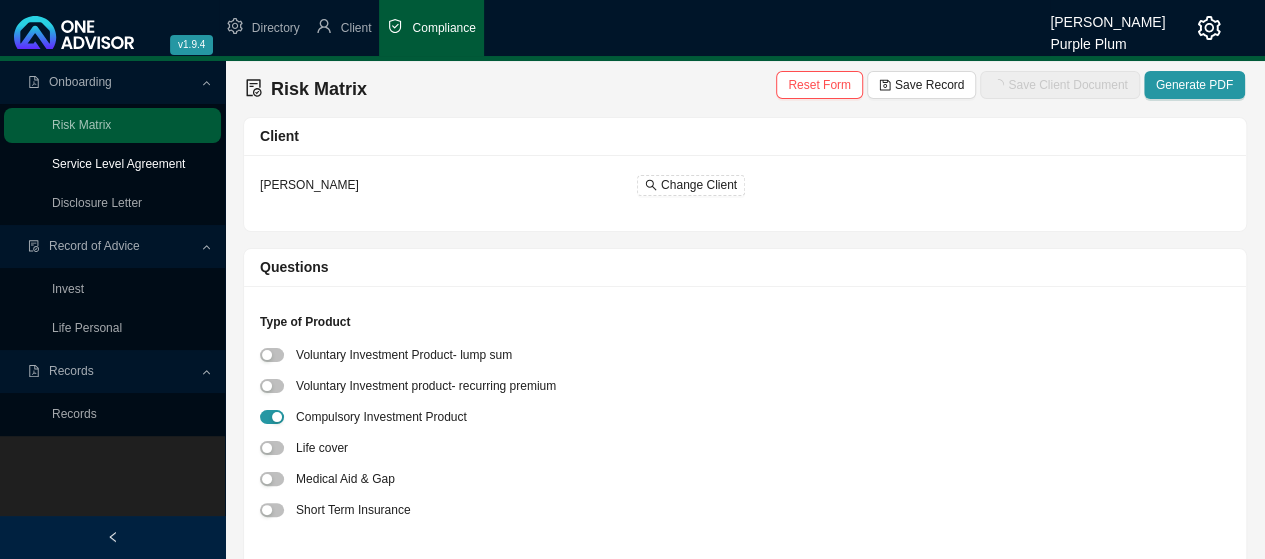 click on "Service Level Agreement" at bounding box center (118, 164) 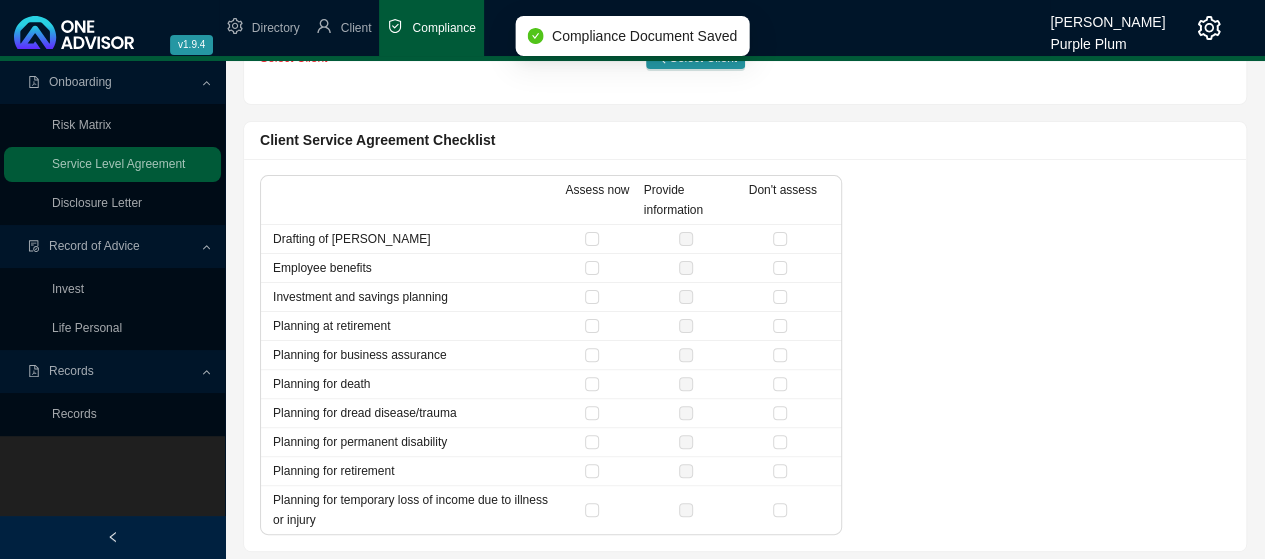scroll, scrollTop: 130, scrollLeft: 0, axis: vertical 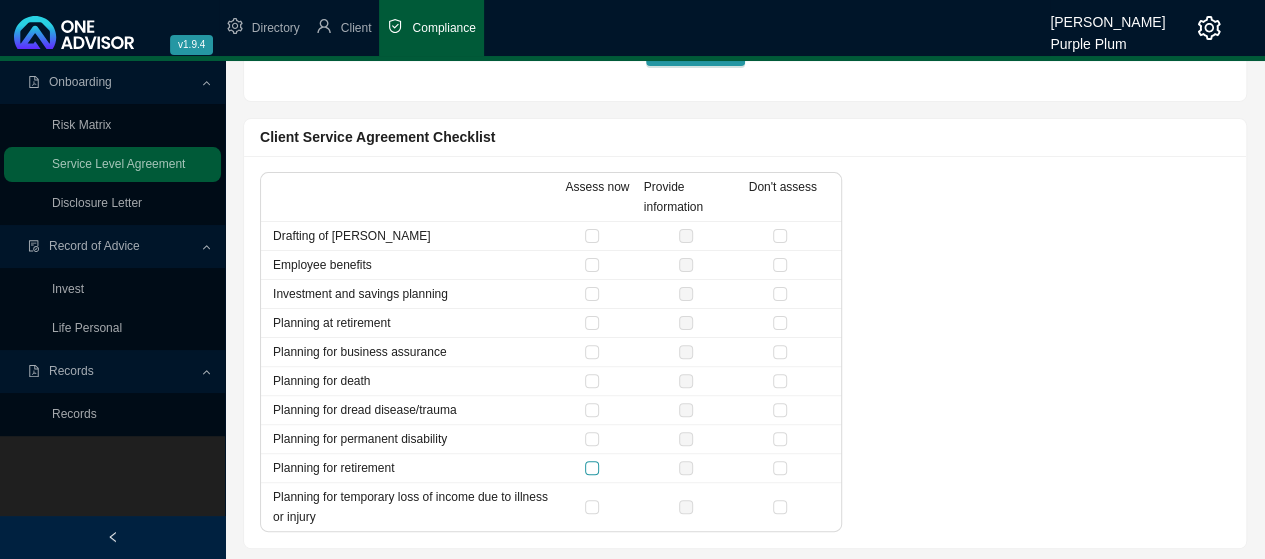 click at bounding box center [592, 468] 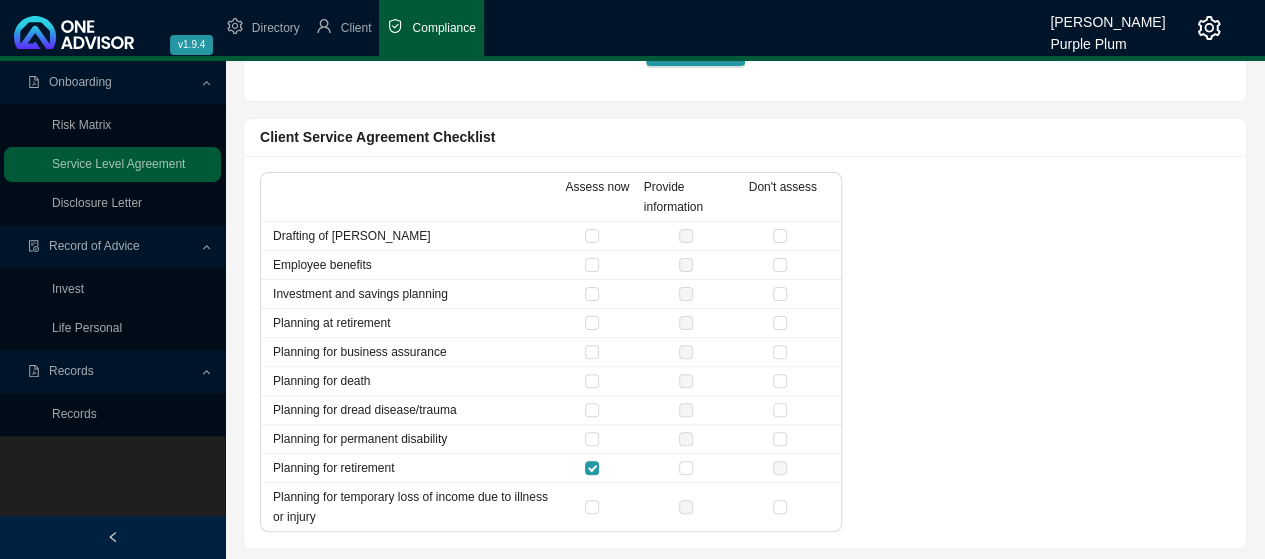 drag, startPoint x: 784, startPoint y: 228, endPoint x: 777, endPoint y: 251, distance: 24.04163 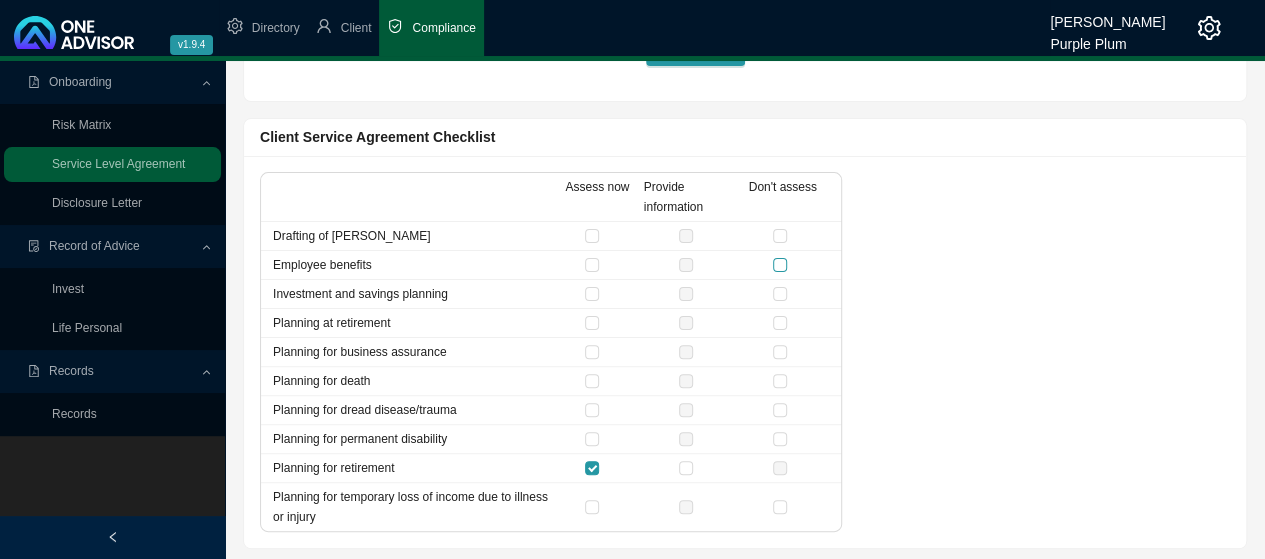 click at bounding box center [780, 265] 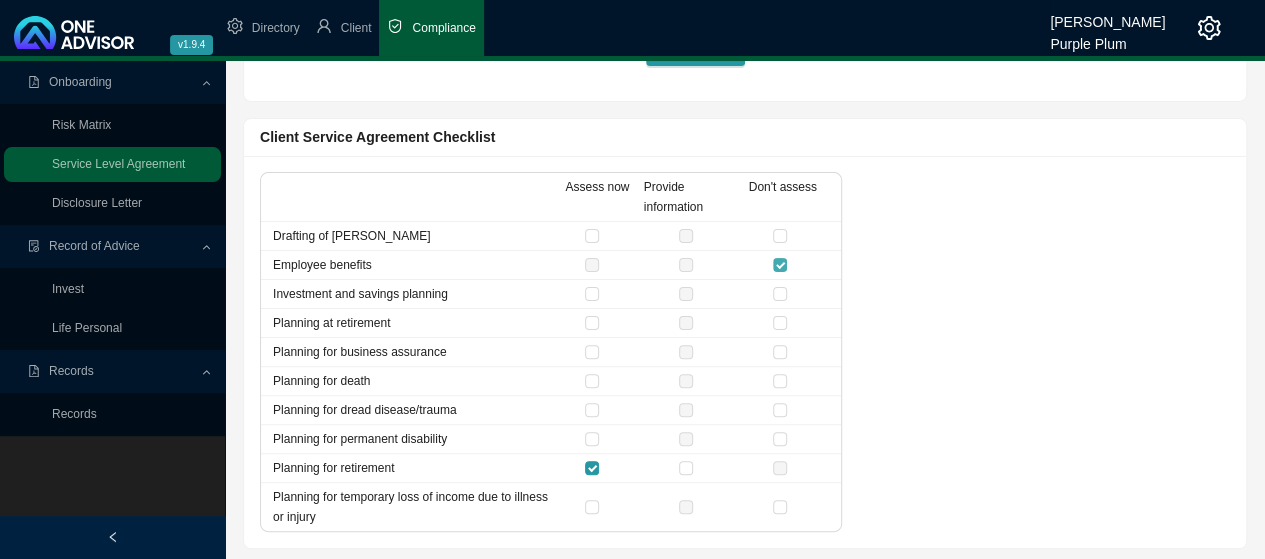 drag, startPoint x: 778, startPoint y: 232, endPoint x: 780, endPoint y: 257, distance: 25.079872 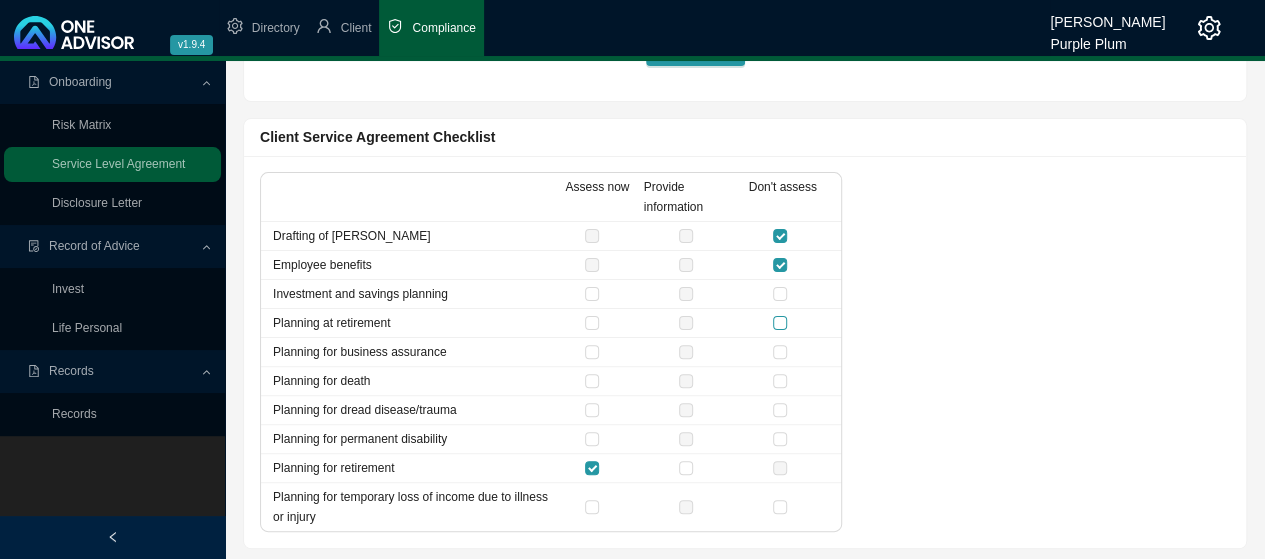 drag, startPoint x: 780, startPoint y: 290, endPoint x: 784, endPoint y: 317, distance: 27.294687 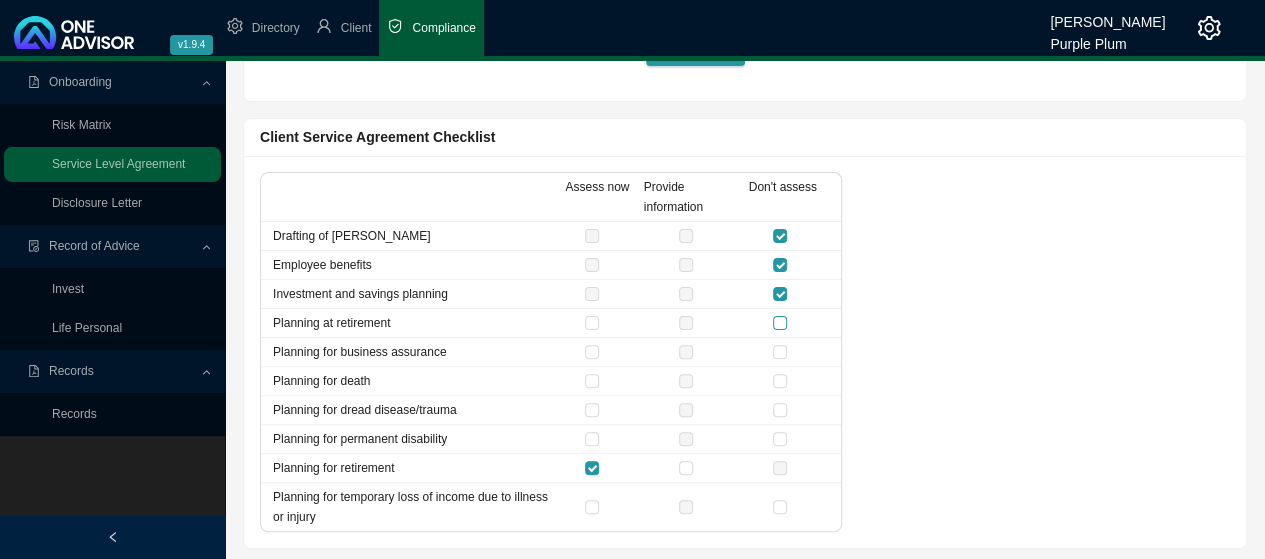 click at bounding box center (780, 323) 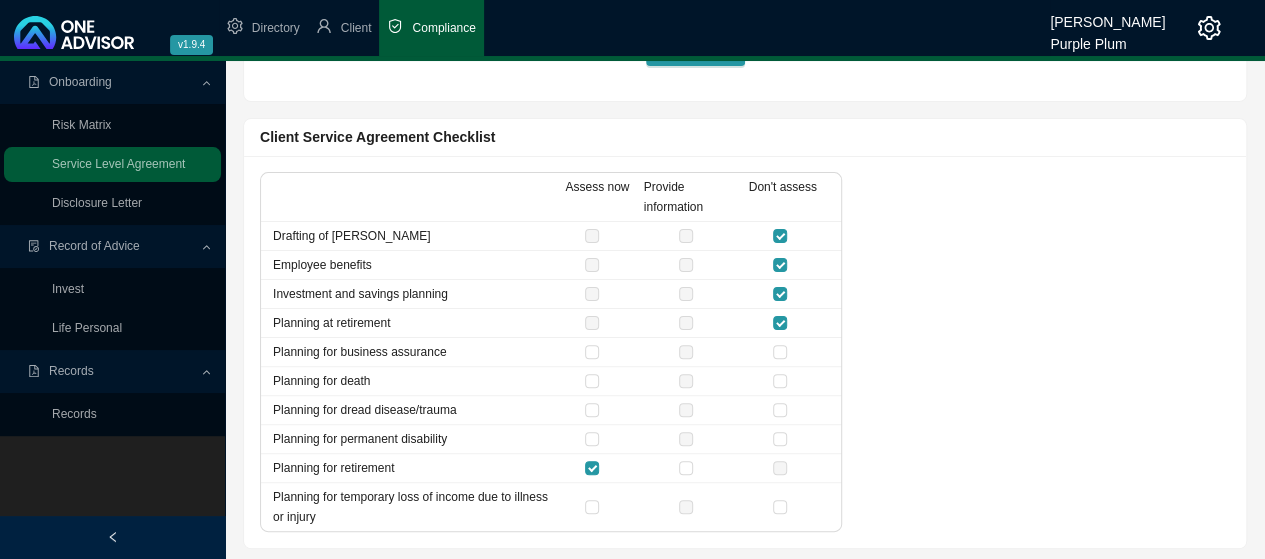 drag, startPoint x: 780, startPoint y: 351, endPoint x: 779, endPoint y: 361, distance: 10.049875 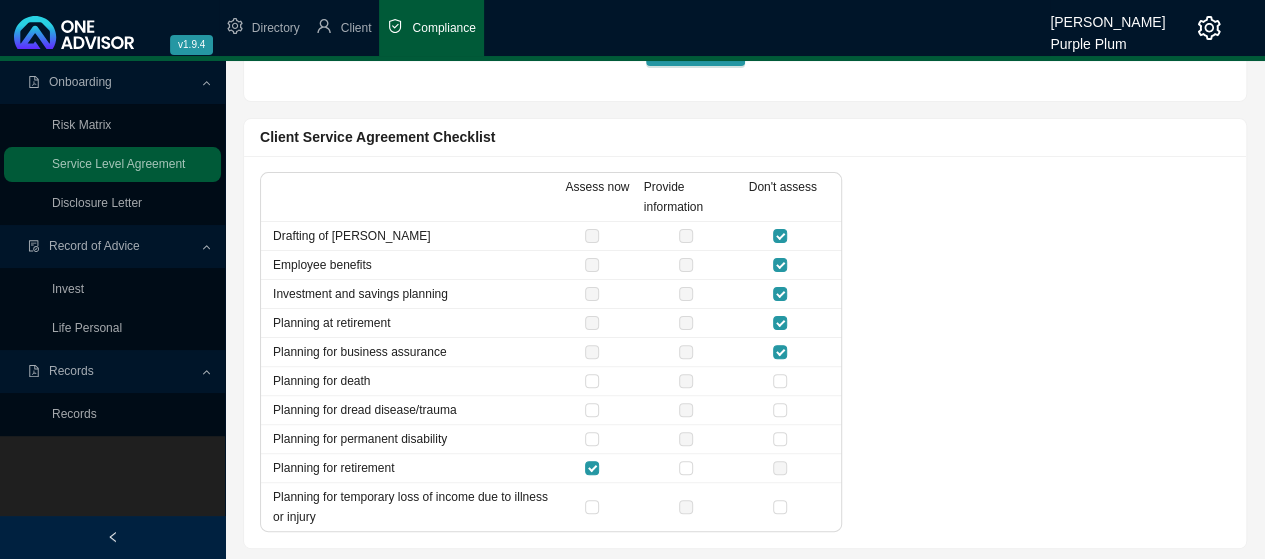 drag, startPoint x: 782, startPoint y: 373, endPoint x: 771, endPoint y: 395, distance: 24.596748 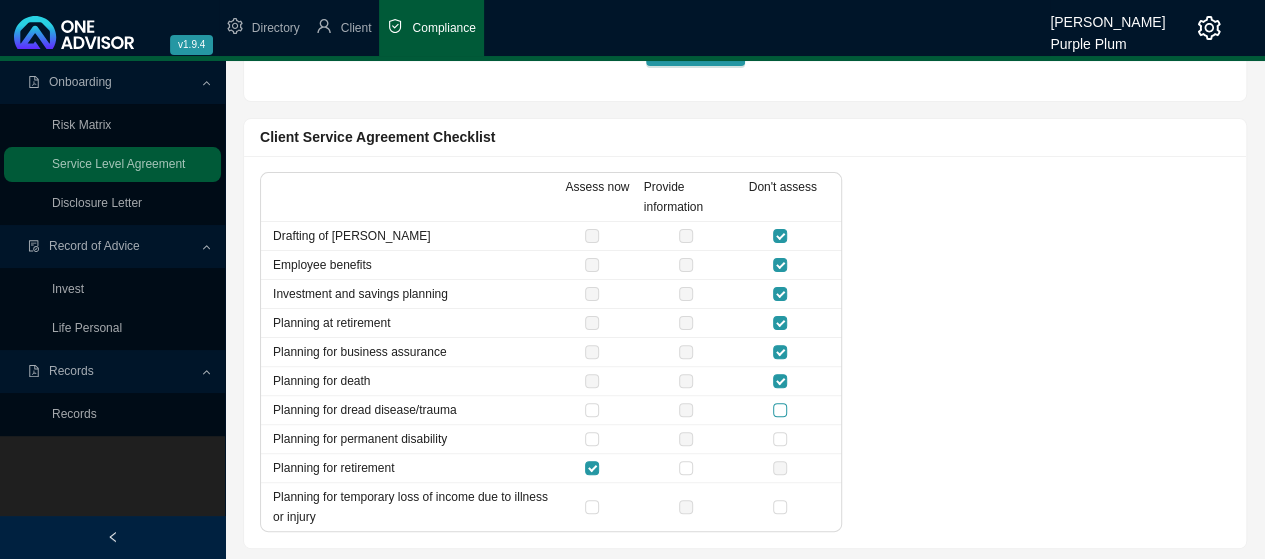 click at bounding box center (780, 410) 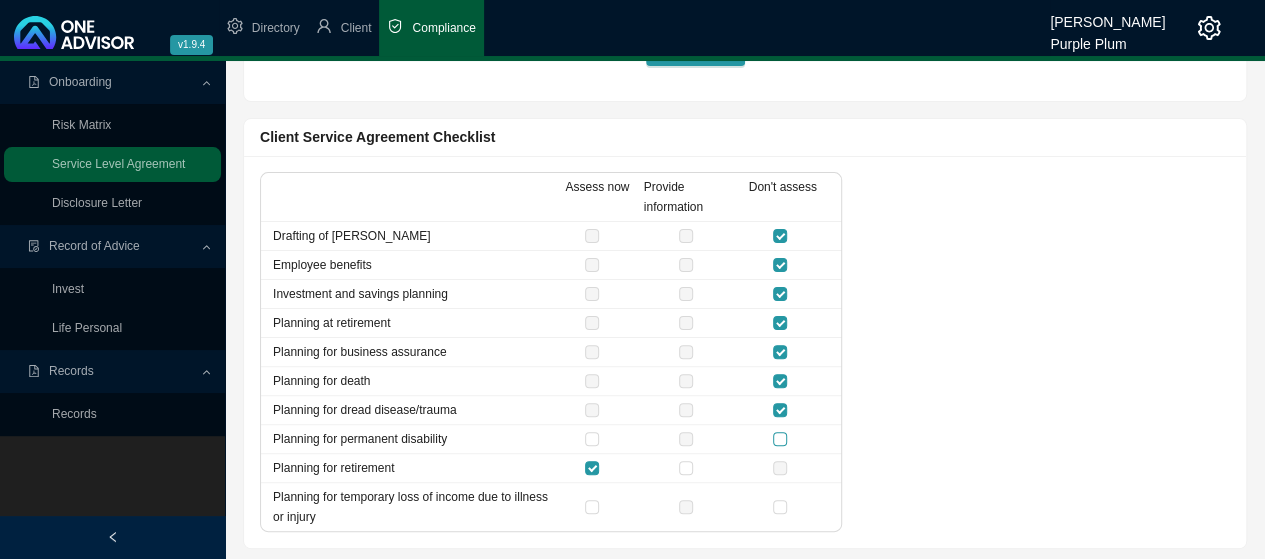 click at bounding box center [780, 439] 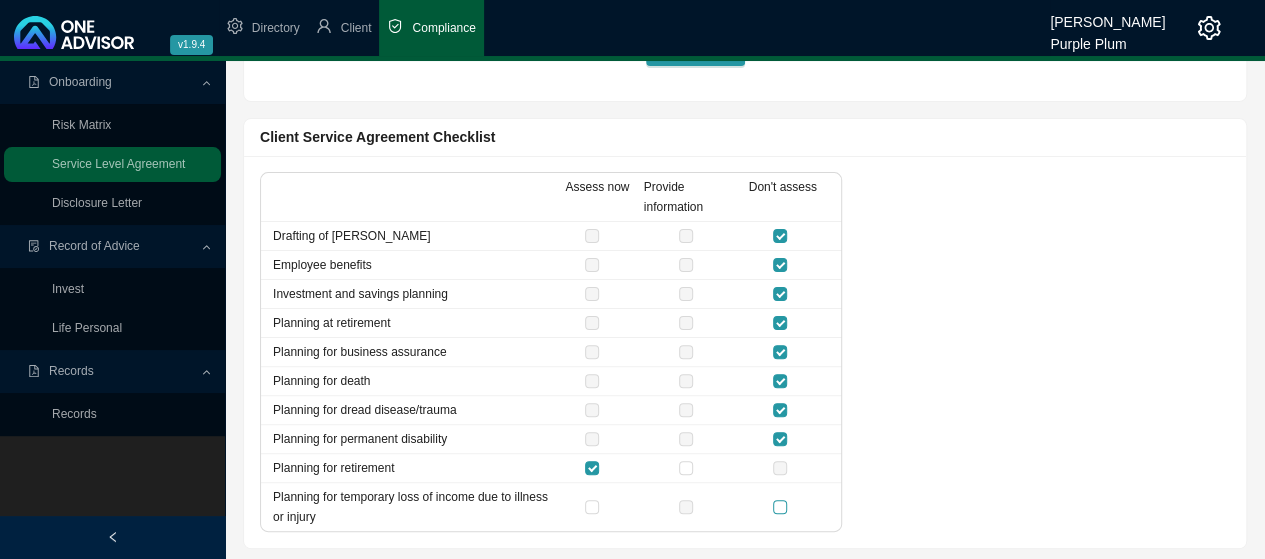 click at bounding box center [780, 507] 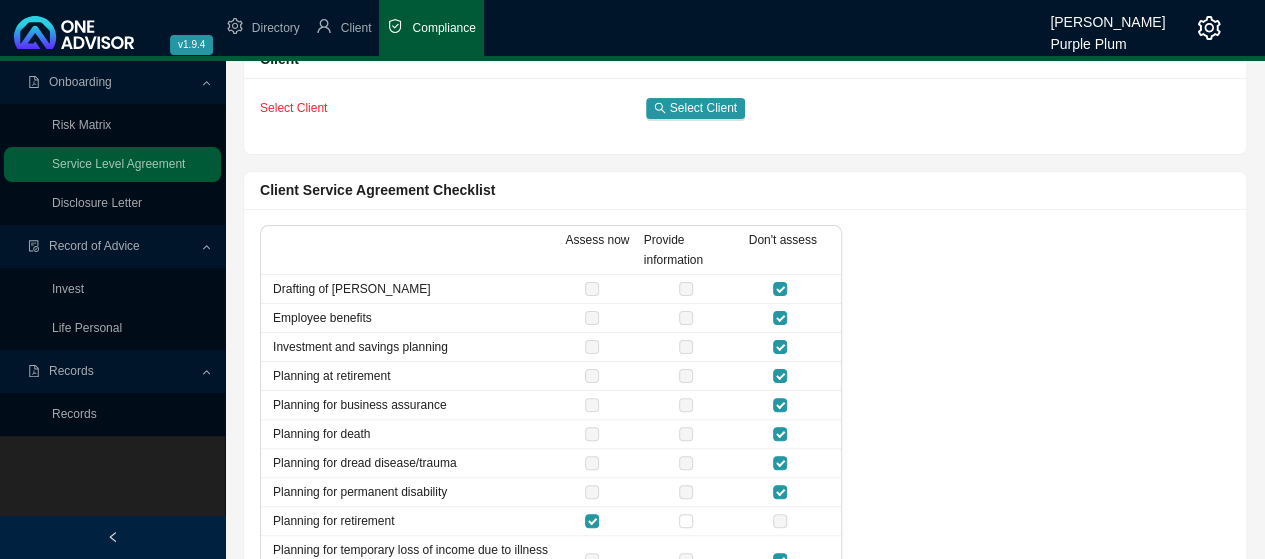 scroll, scrollTop: 0, scrollLeft: 0, axis: both 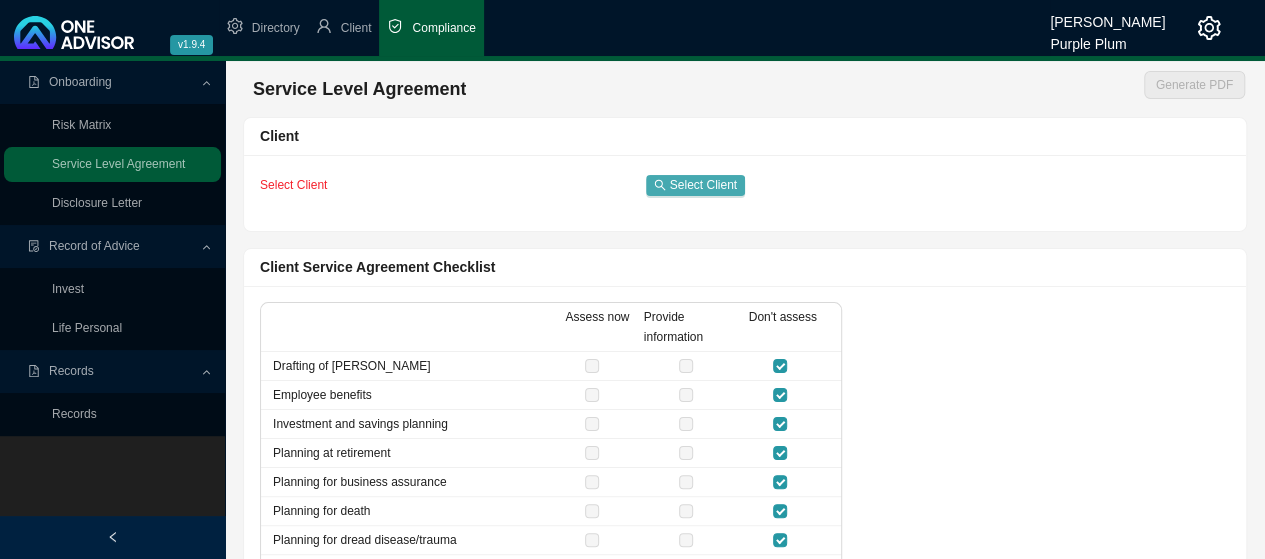 click on "Select Client" at bounding box center [703, 185] 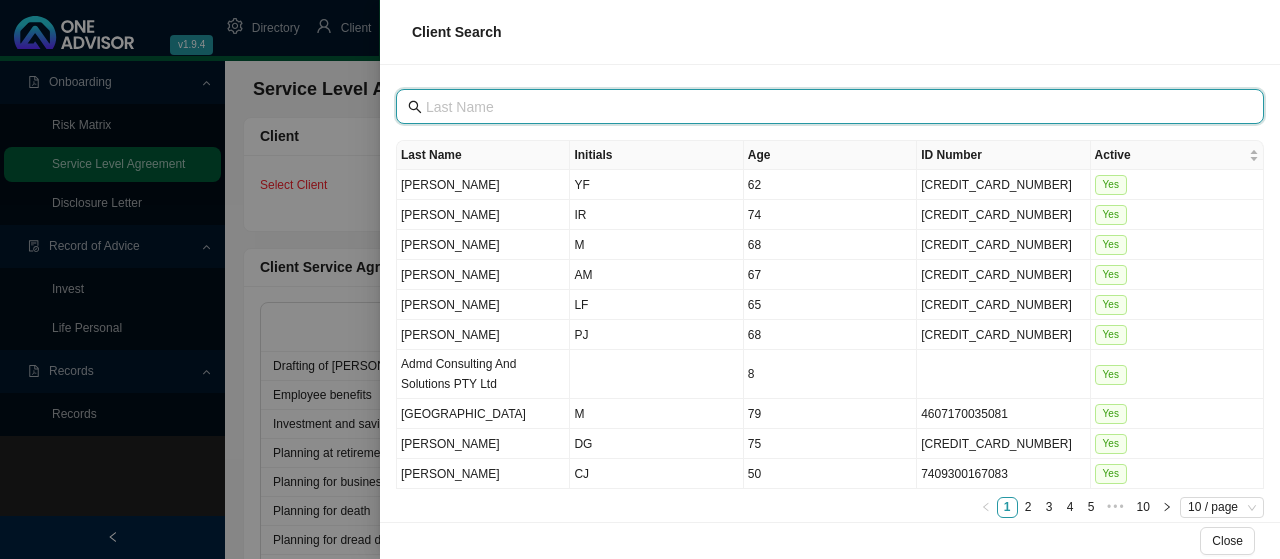 click at bounding box center (832, 107) 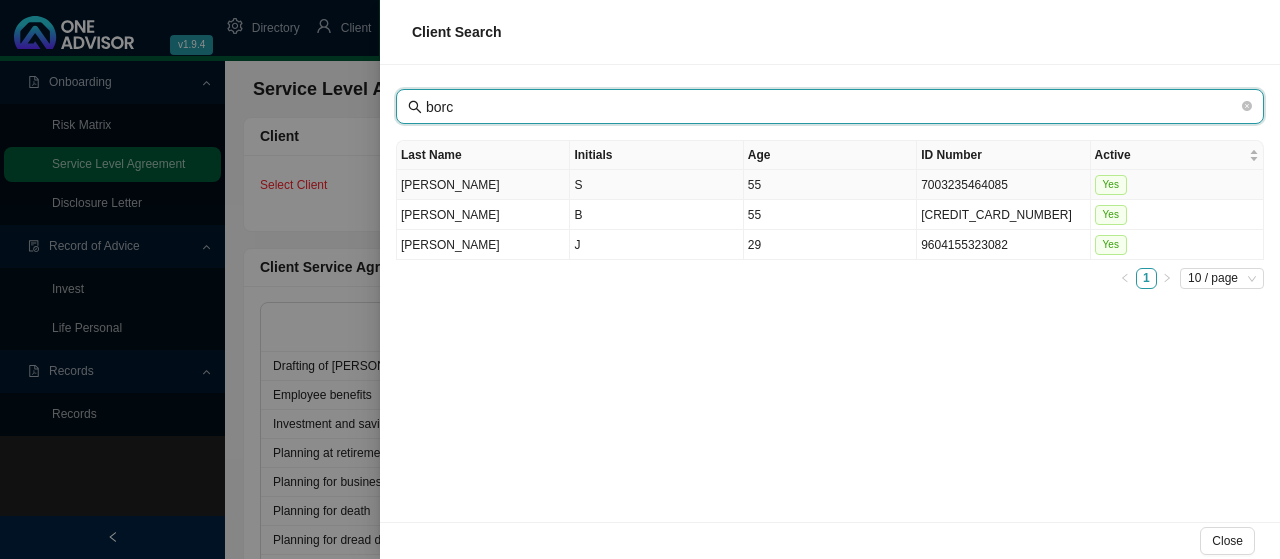type on "borc" 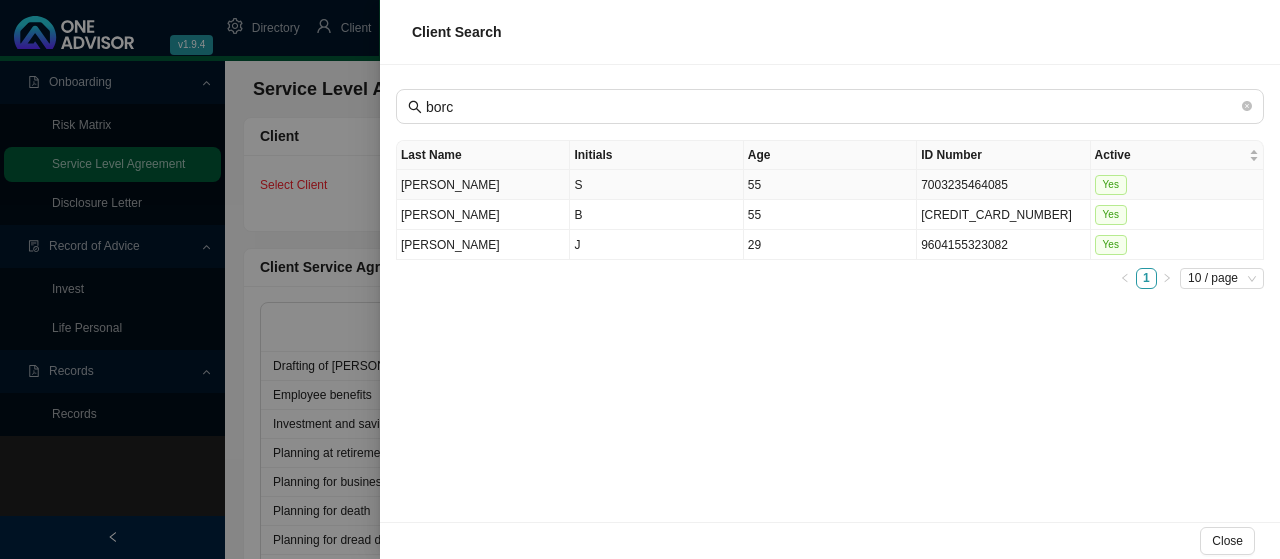 click on "[PERSON_NAME]" at bounding box center [483, 185] 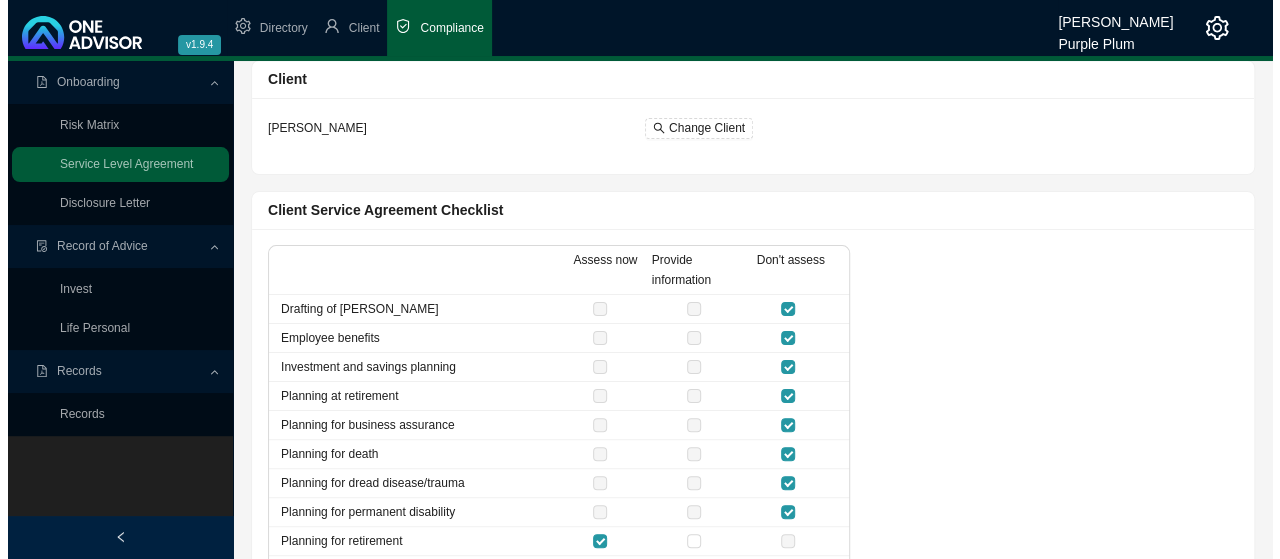 scroll, scrollTop: 0, scrollLeft: 0, axis: both 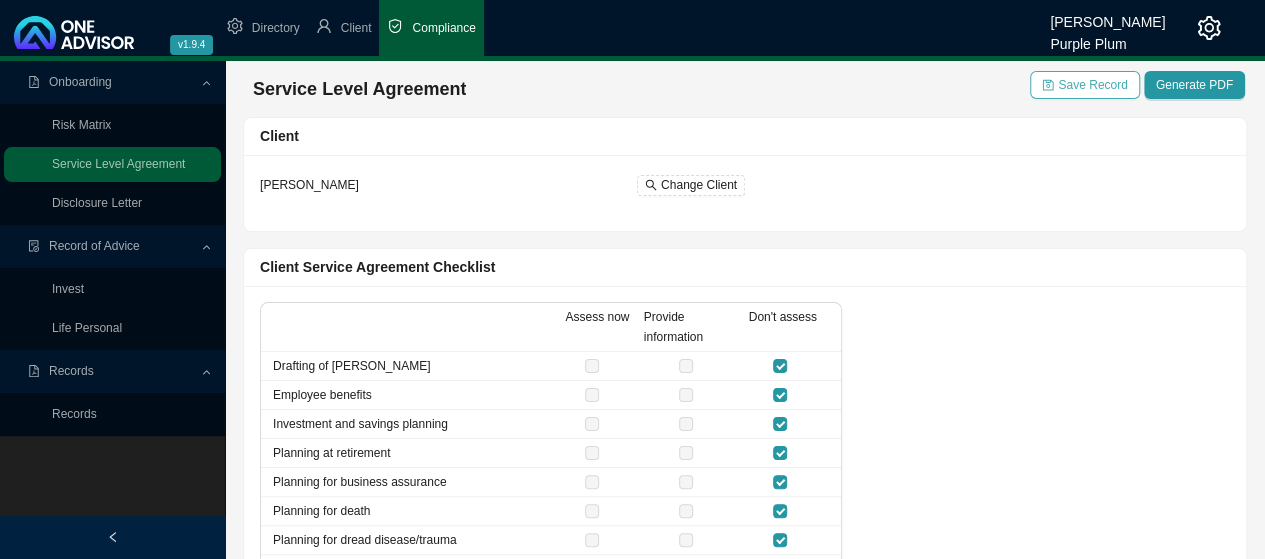 click on "Save Record" at bounding box center [1092, 85] 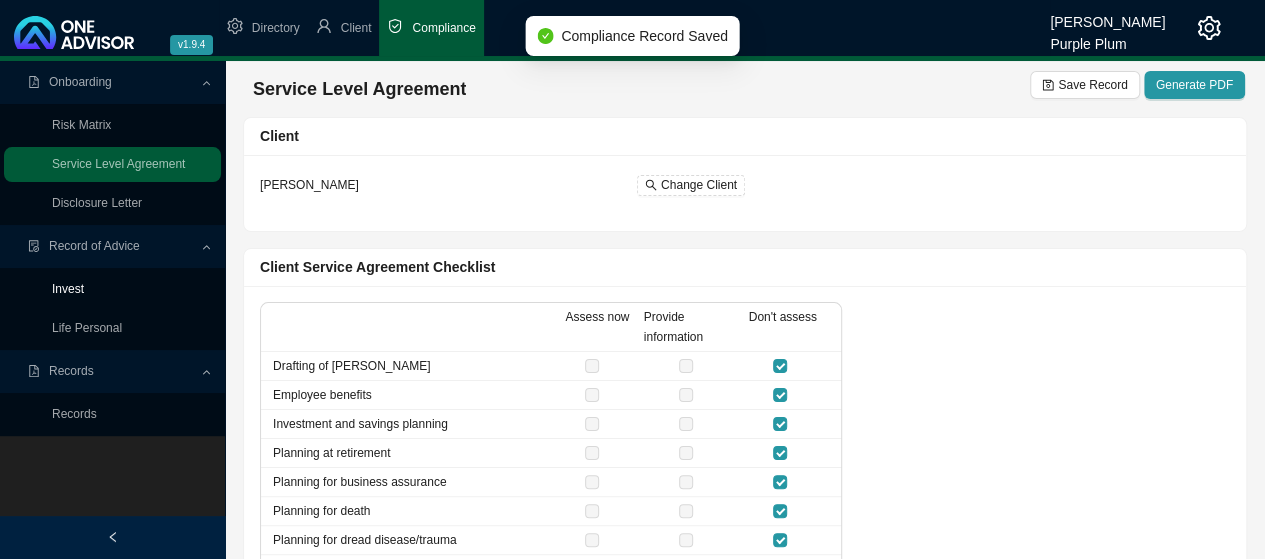 click on "Invest" at bounding box center (68, 289) 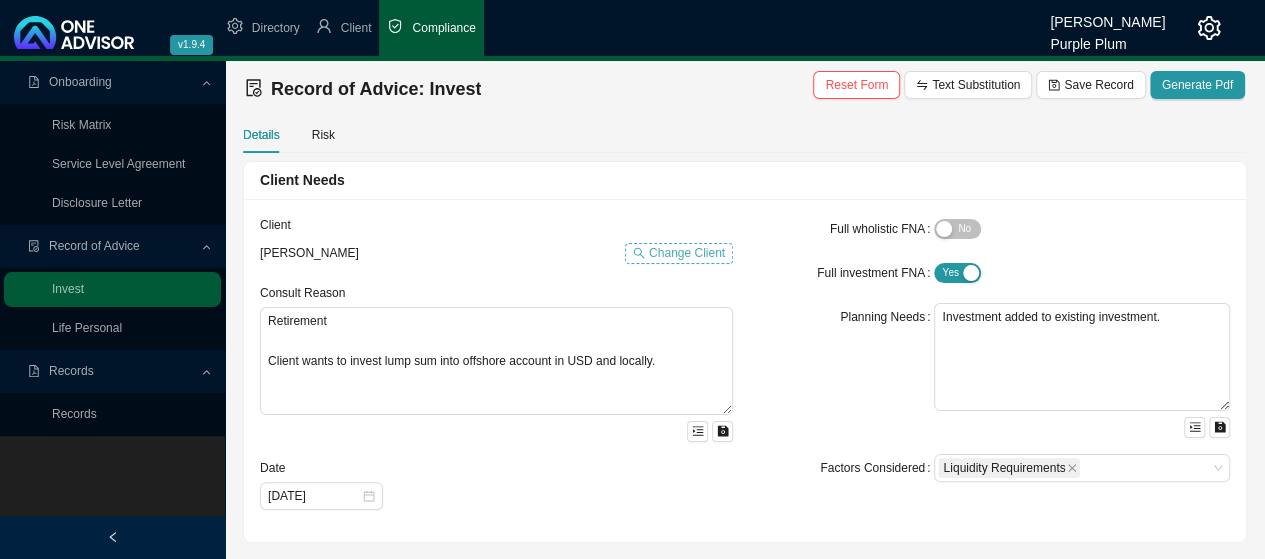 click on "Change Client" at bounding box center (687, 253) 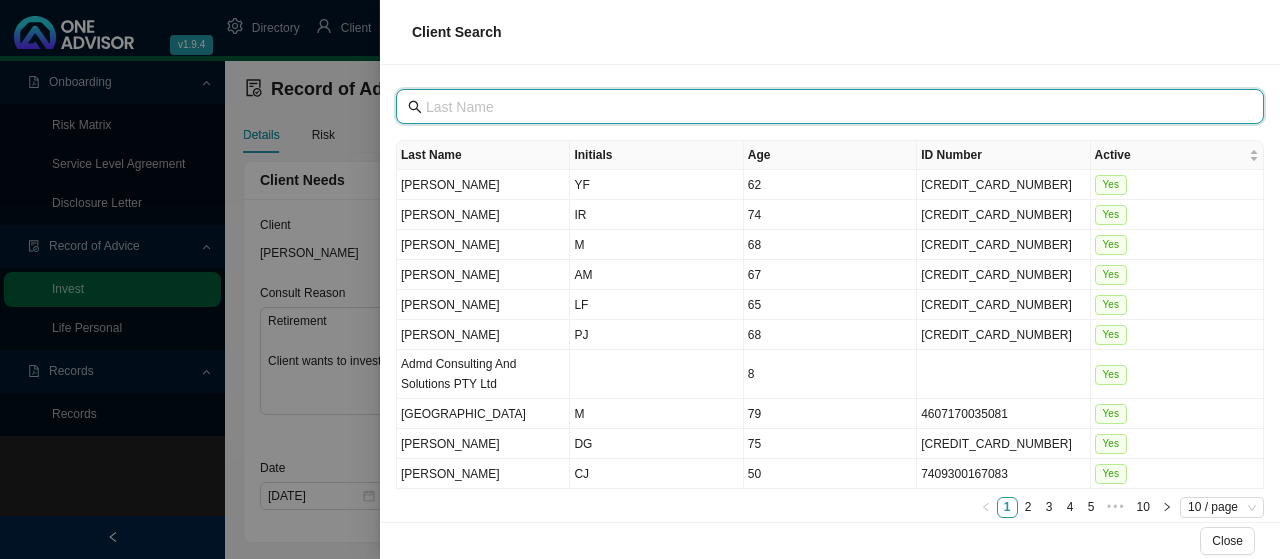 click at bounding box center (832, 107) 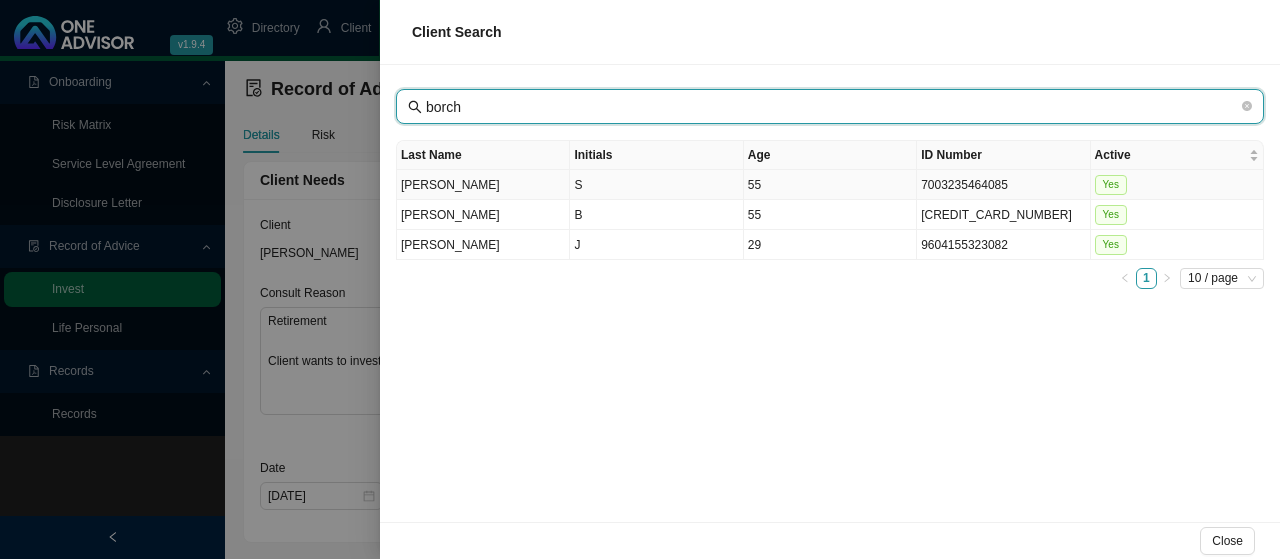 type on "borch" 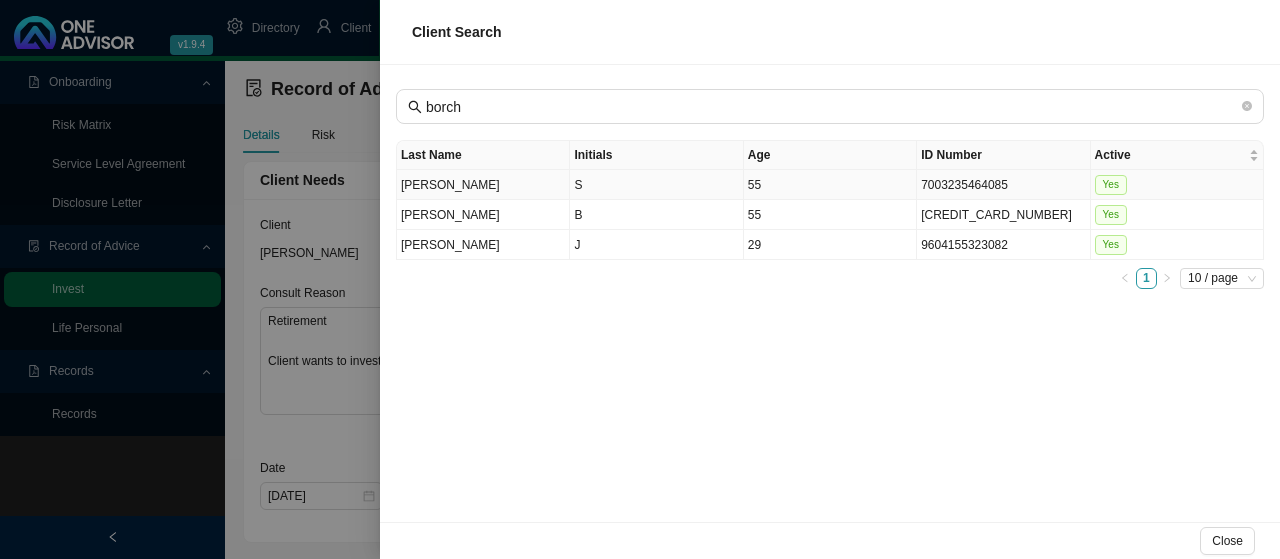 click on "[PERSON_NAME]" at bounding box center [483, 185] 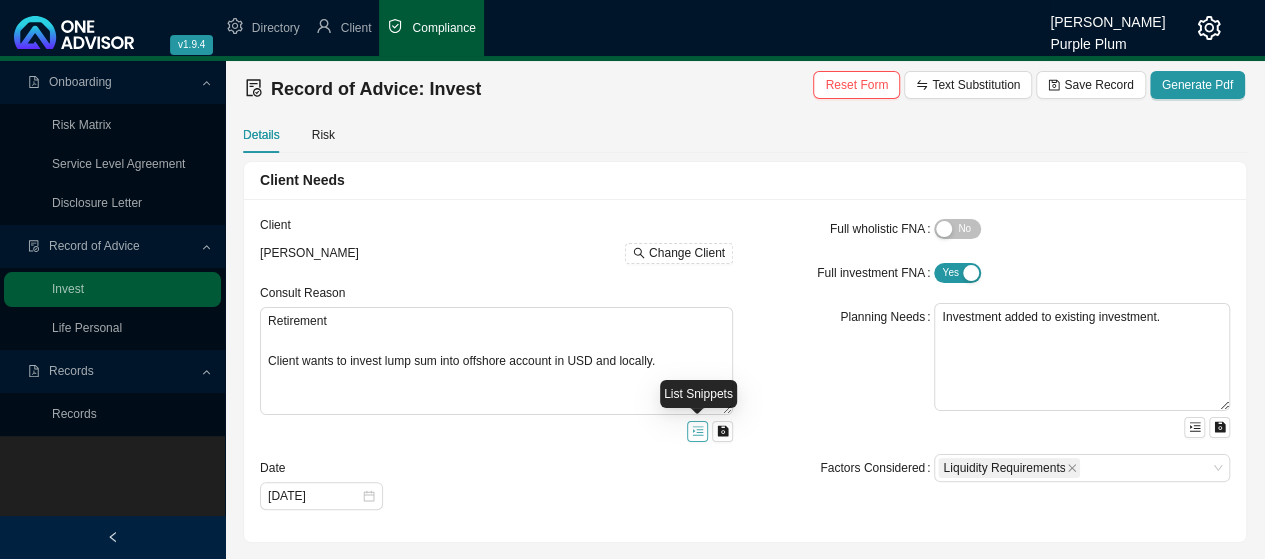 click 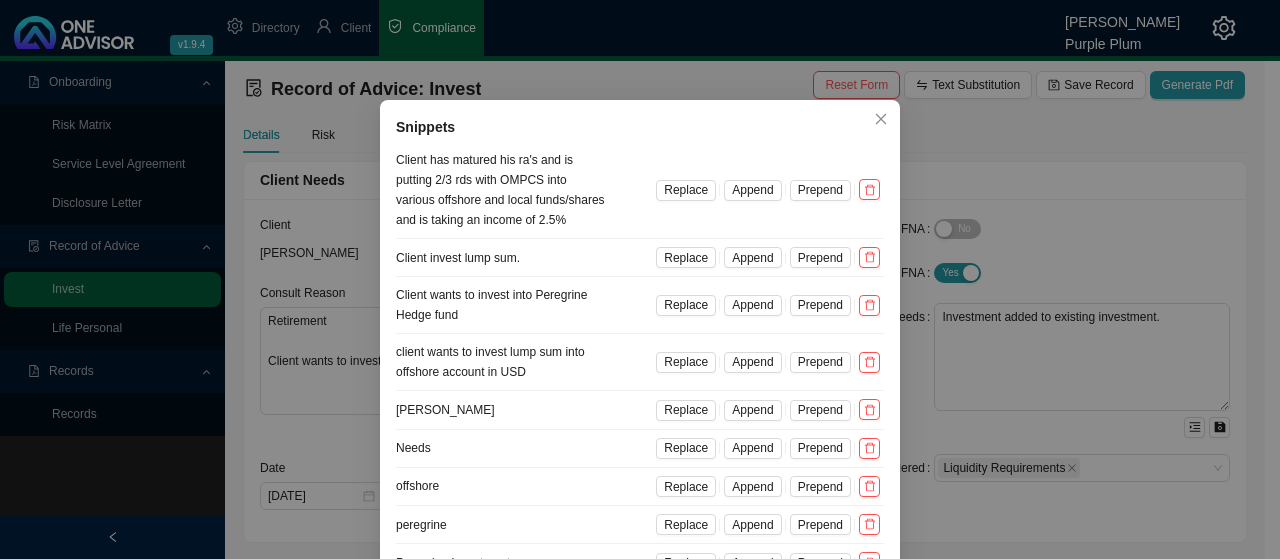 scroll, scrollTop: 86, scrollLeft: 0, axis: vertical 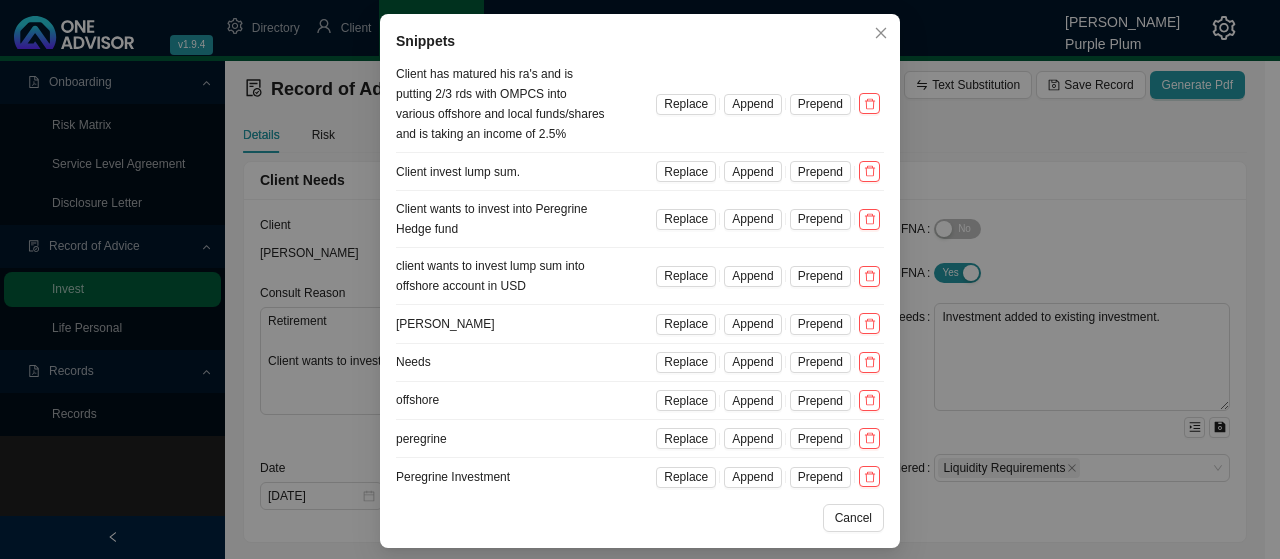 click on "Snippets Client has matured his ra's and is putting 2/3 rds with OMPCS into various offshore and local funds/shares and is taking an income of 2.5% Replace Append Prepend Client invest lump sum. Replace Append Prepend Client wants to invest into Peregrine Hedge fund Replace Append Prepend client wants to invest lump sum into offshore account in USD Replace Append Prepend [PERSON_NAME] Replace Append Prepend Needs Replace Append Prepend offshore Replace Append Prepend peregrine Replace Append Prepend Peregrine Investment Replace Append Prepend Cancel OK" at bounding box center (640, 279) 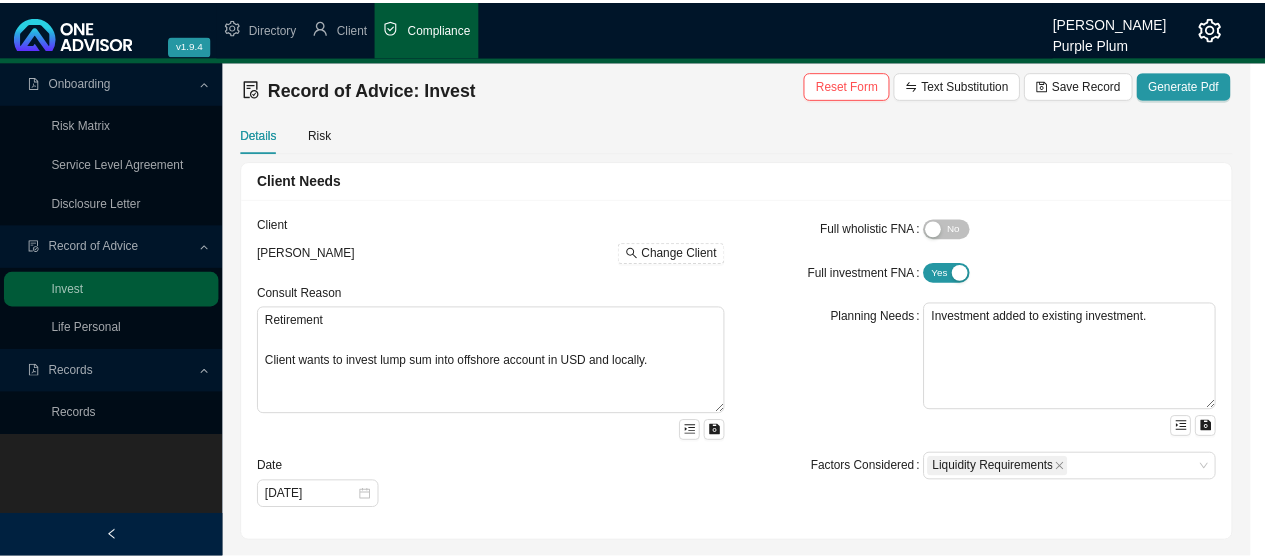 scroll, scrollTop: 0, scrollLeft: 0, axis: both 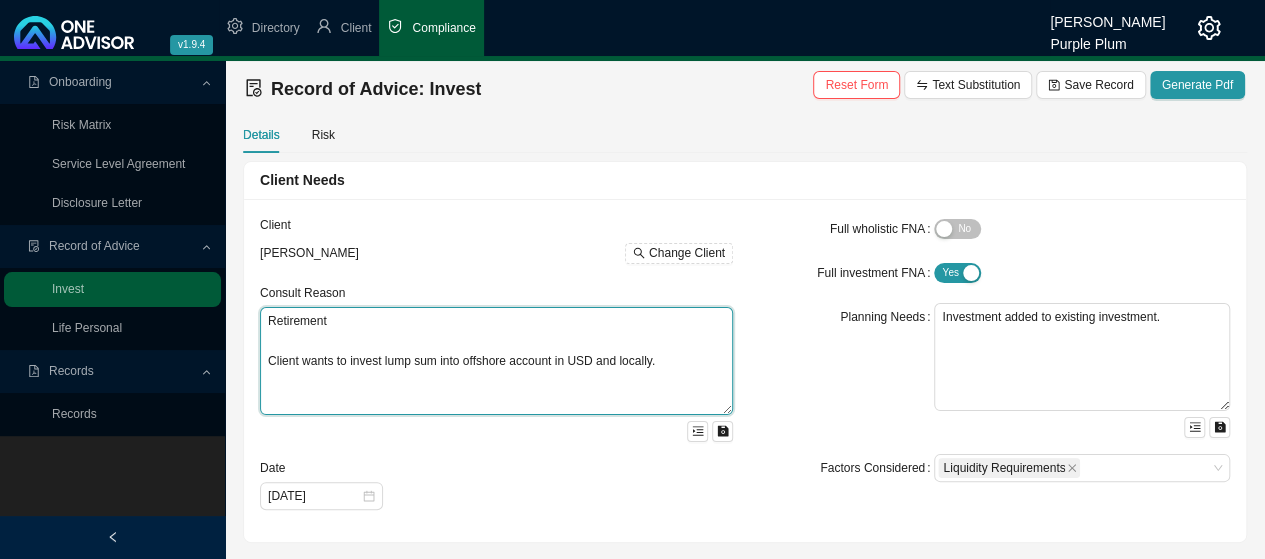 click on "Retirement
Client wants to invest lump sum into offshore account in USD and locally." at bounding box center (496, 361) 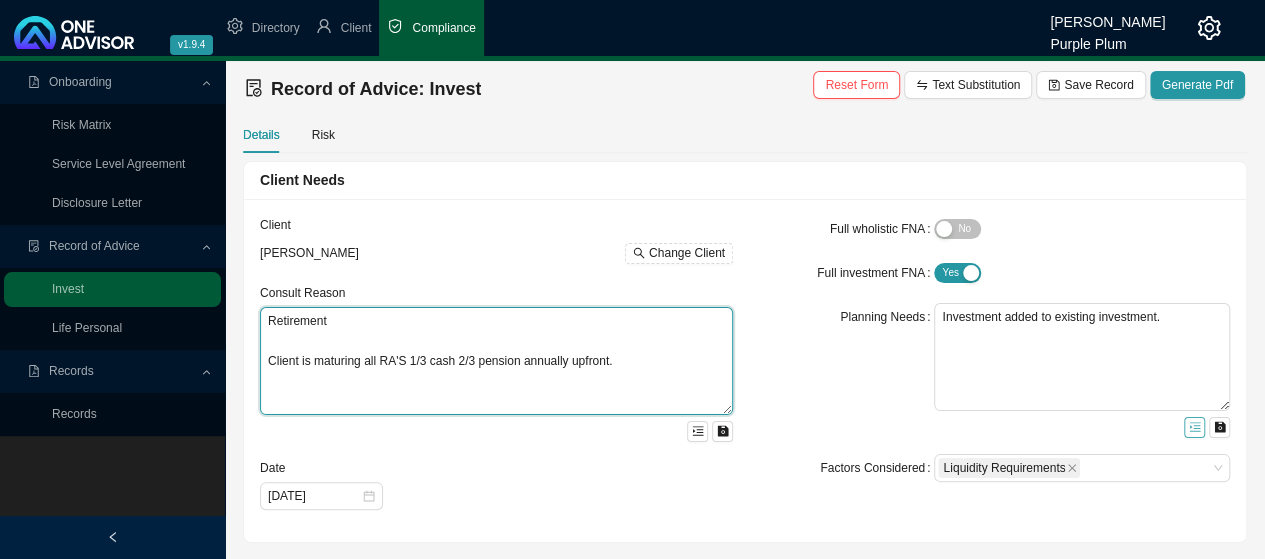 type on "Retirement
Client is maturing all RA'S 1/3 cash 2/3 pension annually upfront." 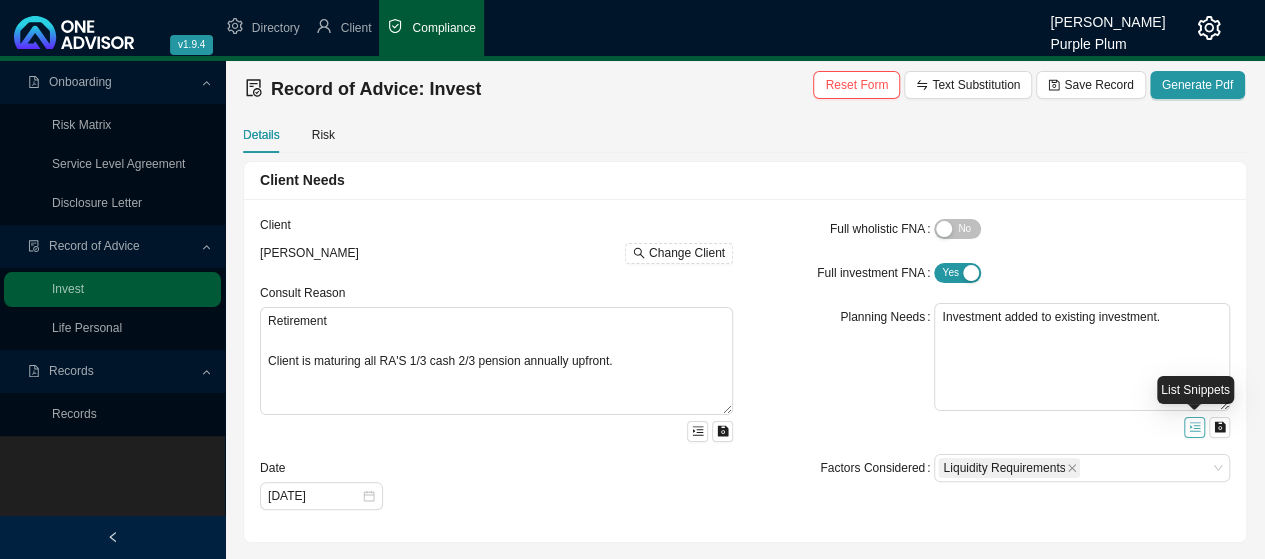 click 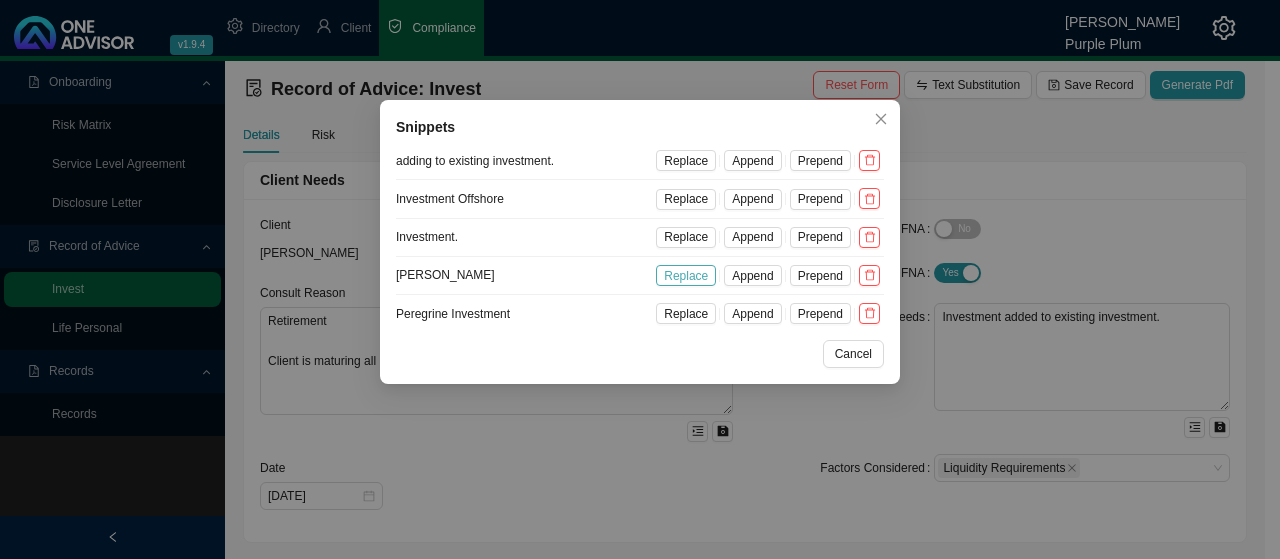 click on "Replace" at bounding box center (686, 276) 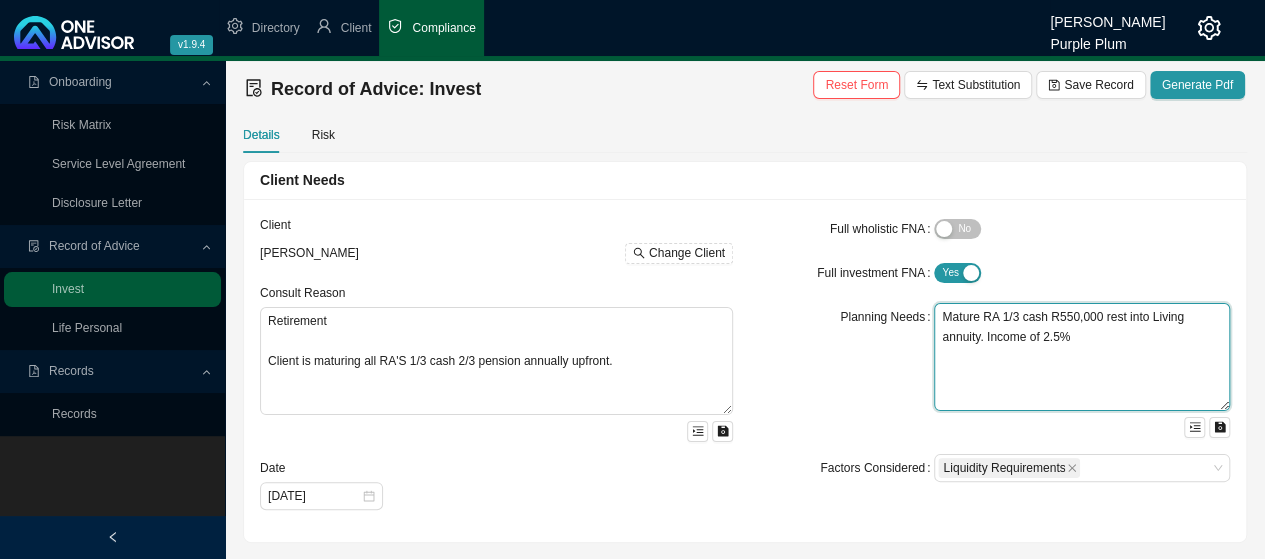 click on "Mature RA 1/3 cash R550,000 rest into Living annuity. Income of 2.5%" at bounding box center [1082, 357] 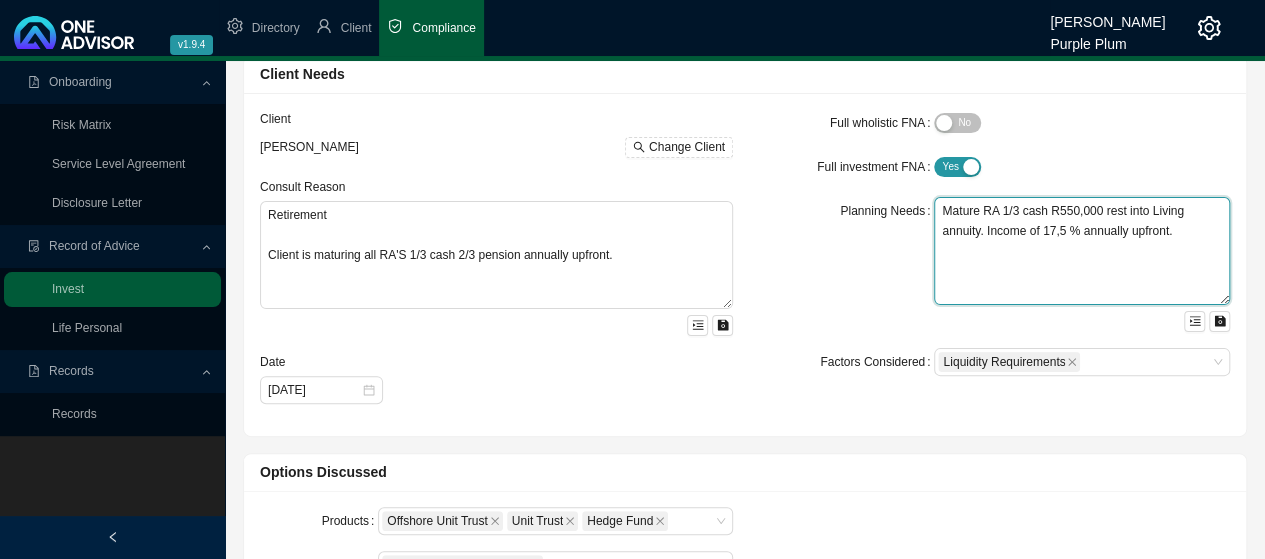 scroll, scrollTop: 200, scrollLeft: 0, axis: vertical 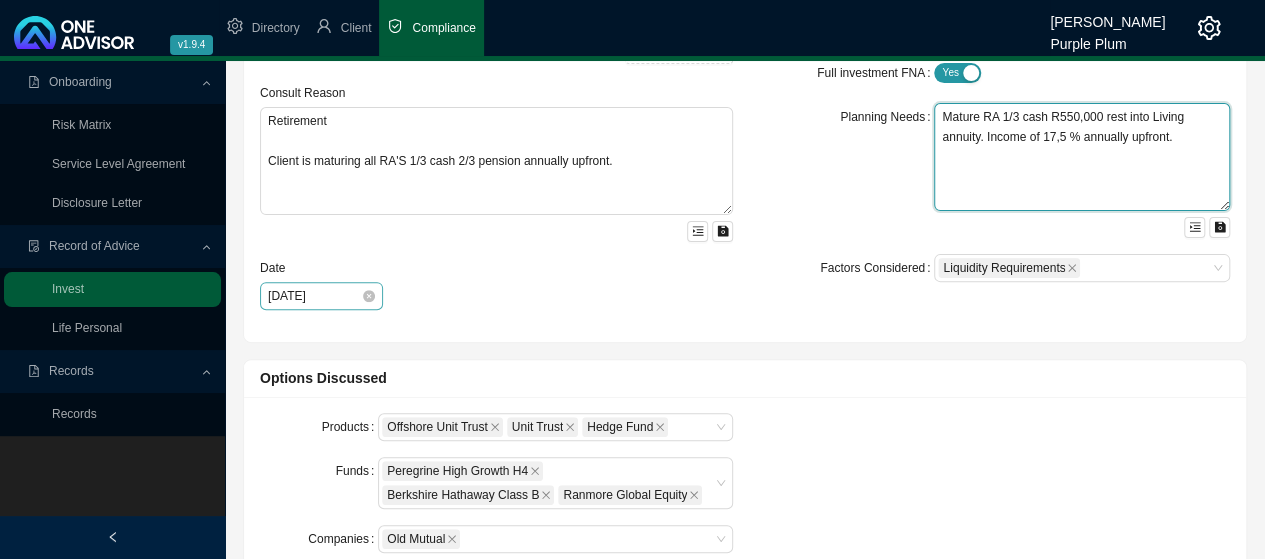 type on "Mature RA 1/3 cash R550,000 rest into Living annuity. Income of 17,5 % annually upfront." 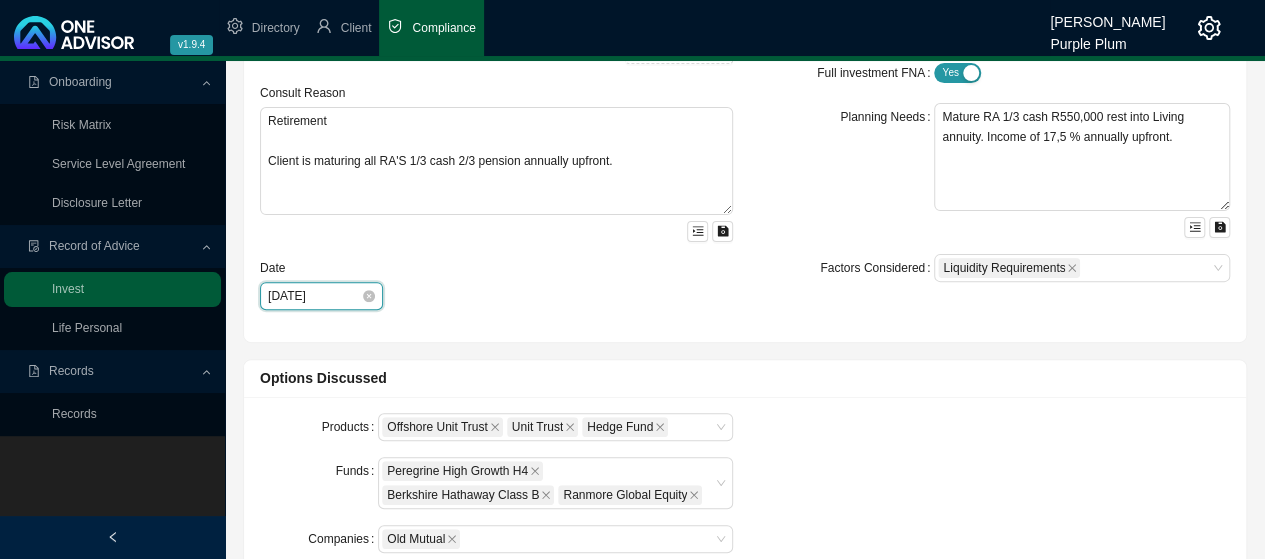 click on "[DATE]" at bounding box center [314, 296] 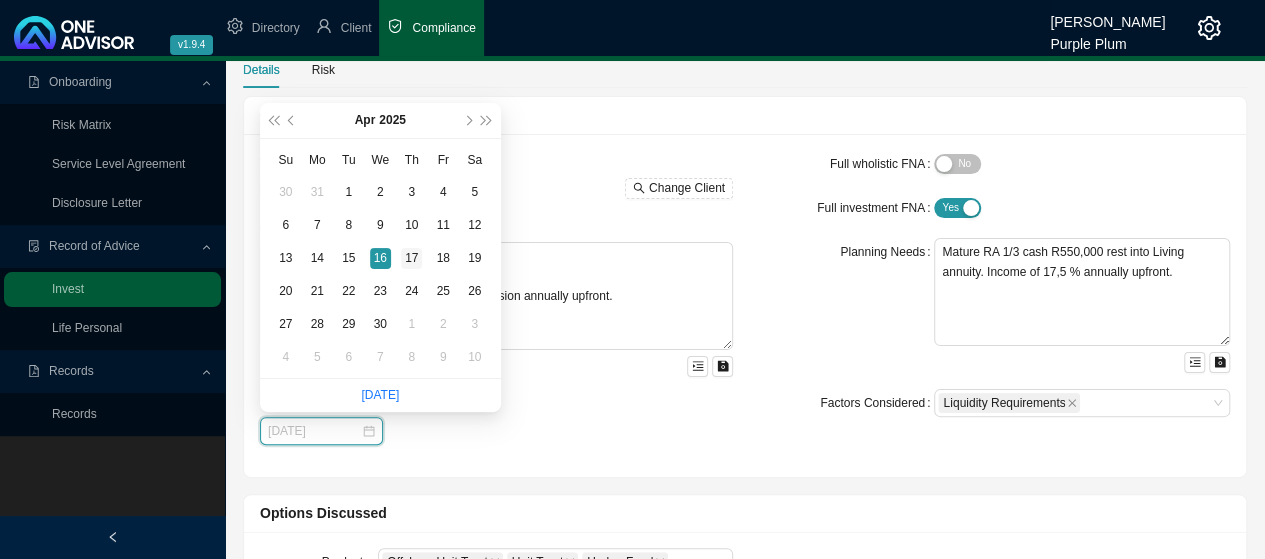 scroll, scrollTop: 0, scrollLeft: 0, axis: both 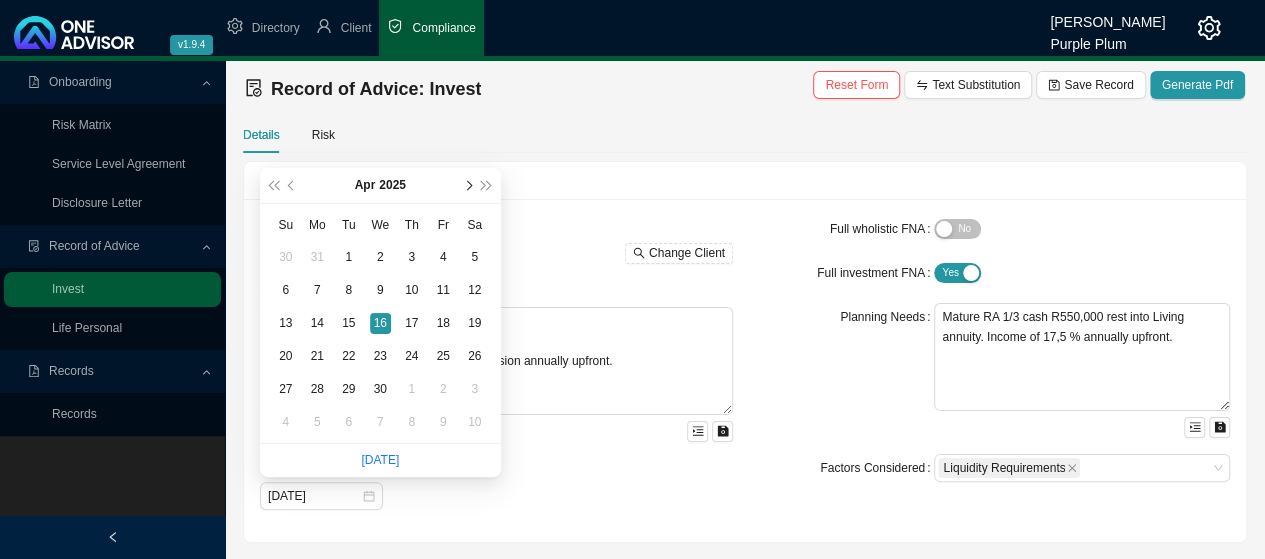 click at bounding box center (468, 186) 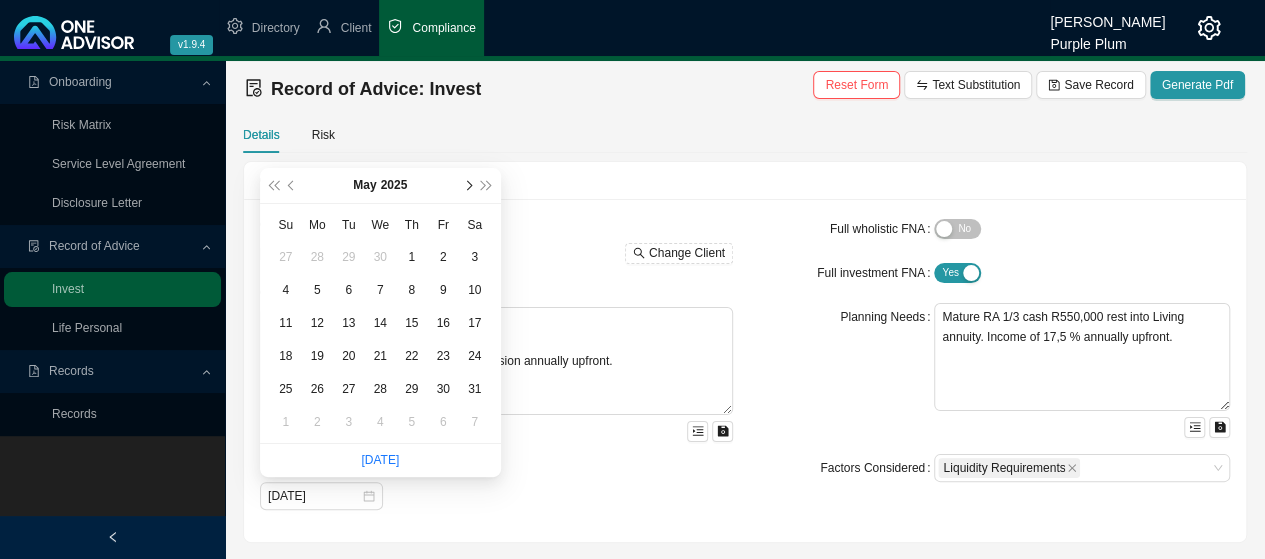 click at bounding box center [468, 186] 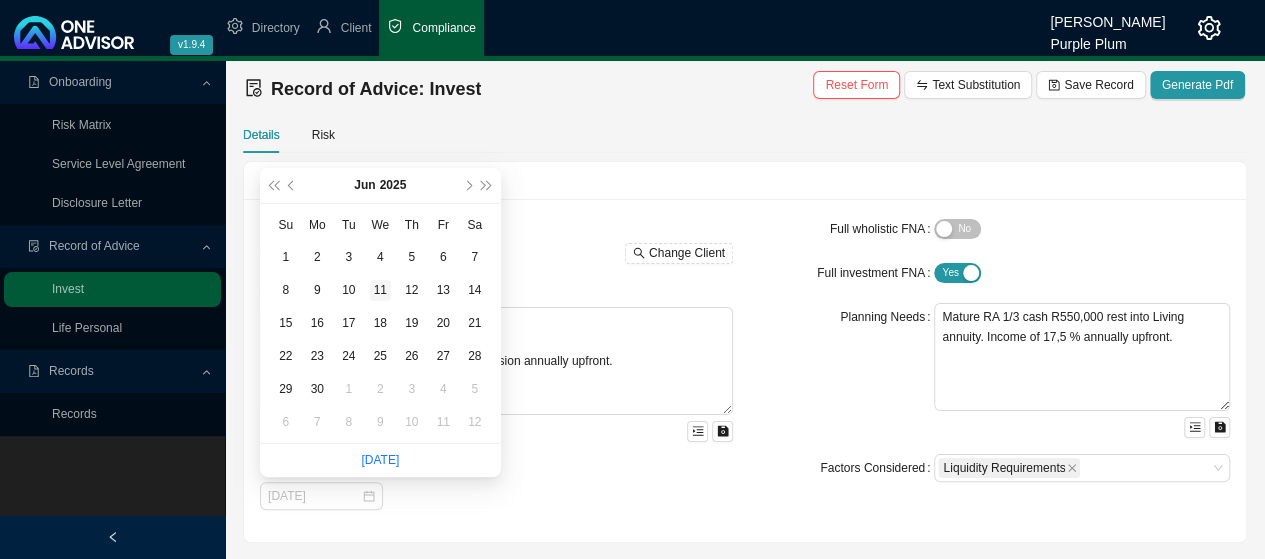 type on "[DATE]" 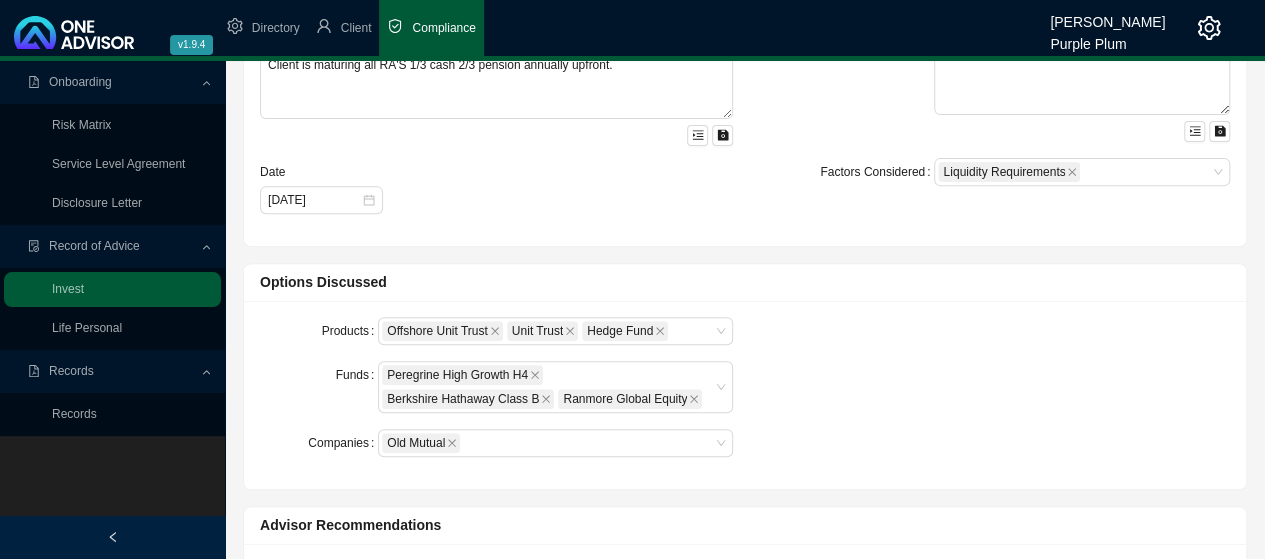 scroll, scrollTop: 300, scrollLeft: 0, axis: vertical 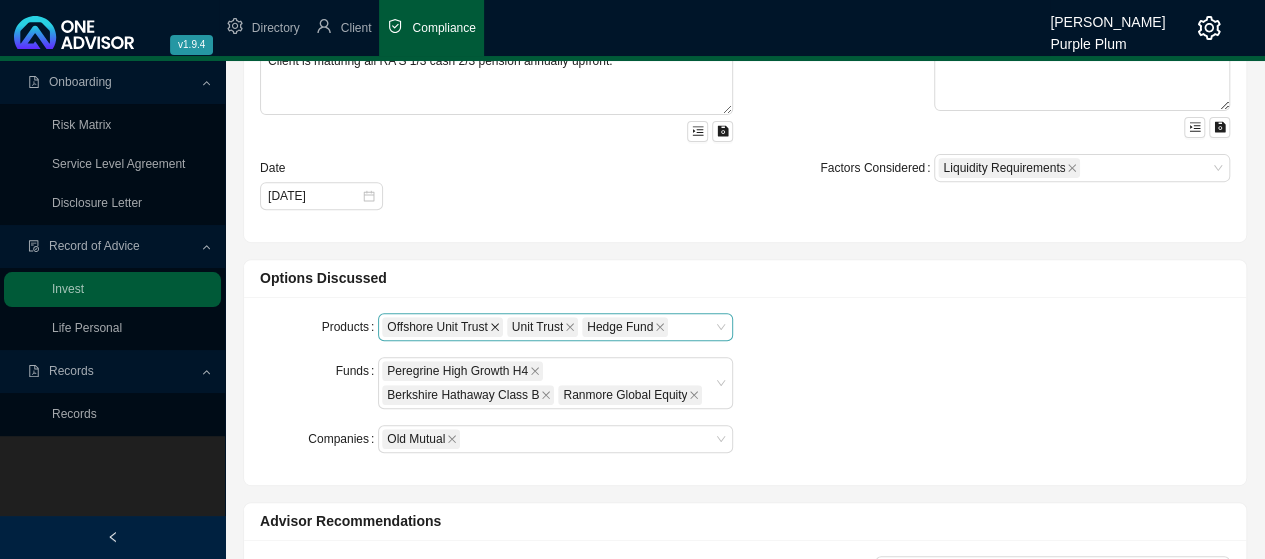 click 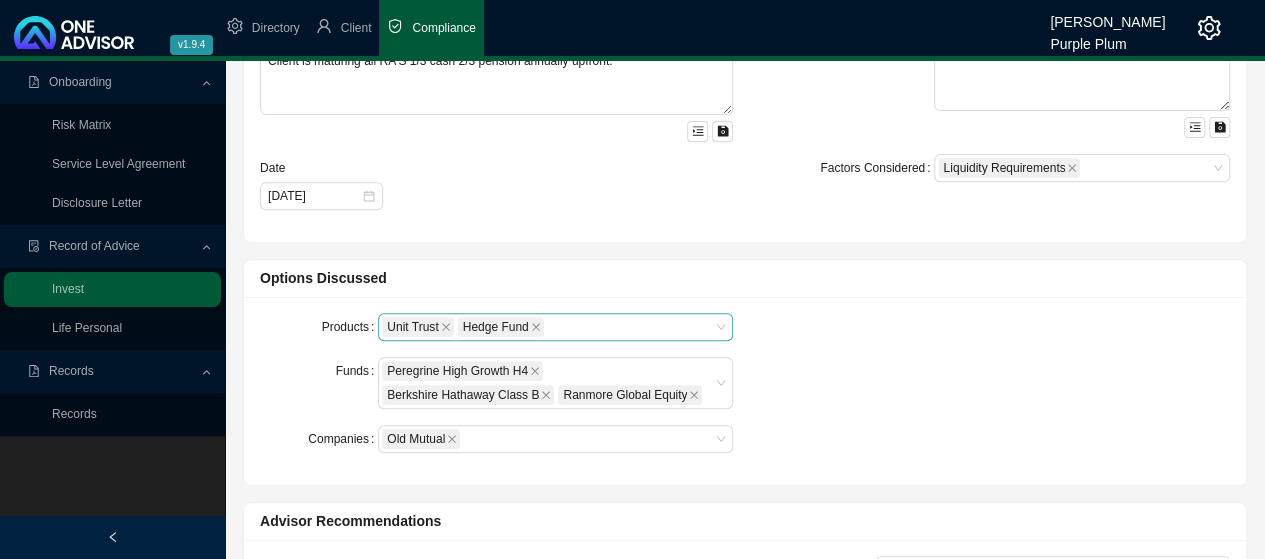 click on "Unit Trust Hedge Fund" at bounding box center (546, 327) 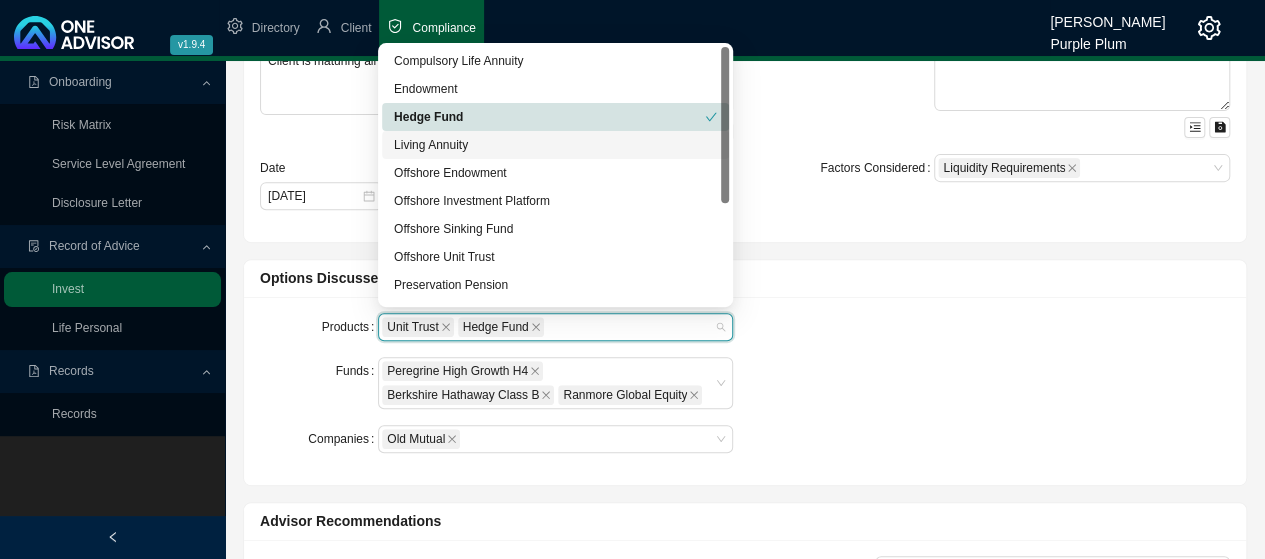 click on "Living Annuity" at bounding box center [555, 145] 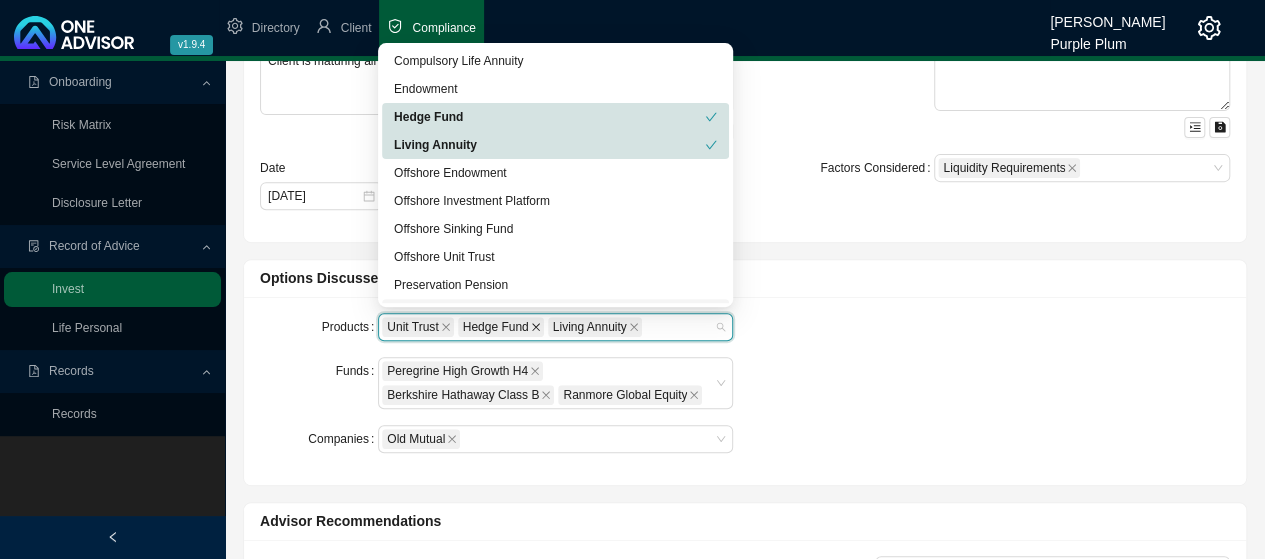 click 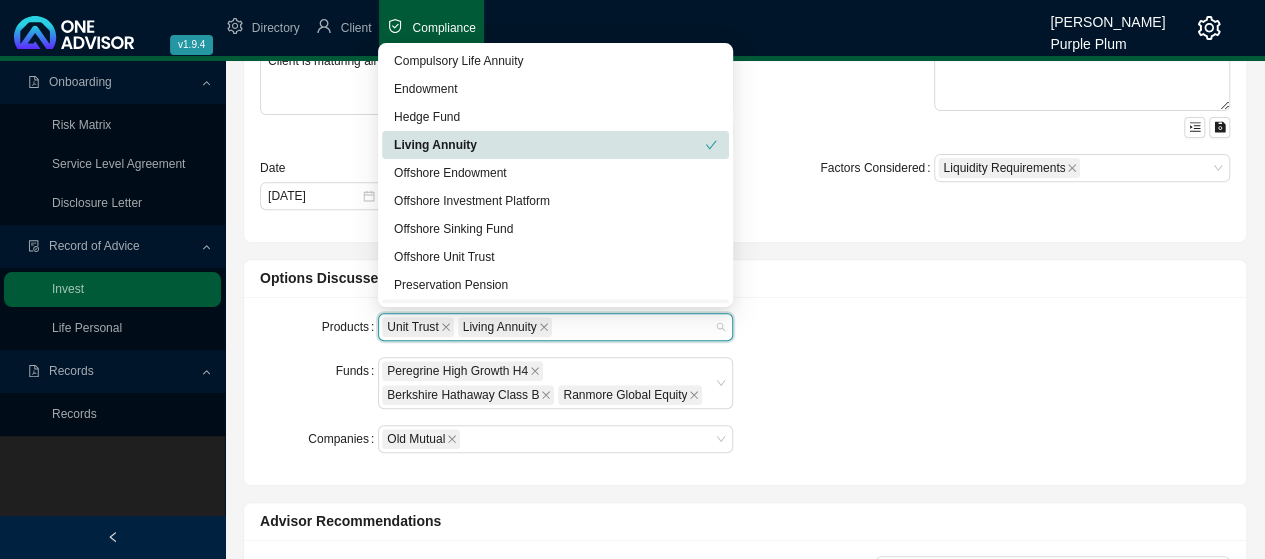 click 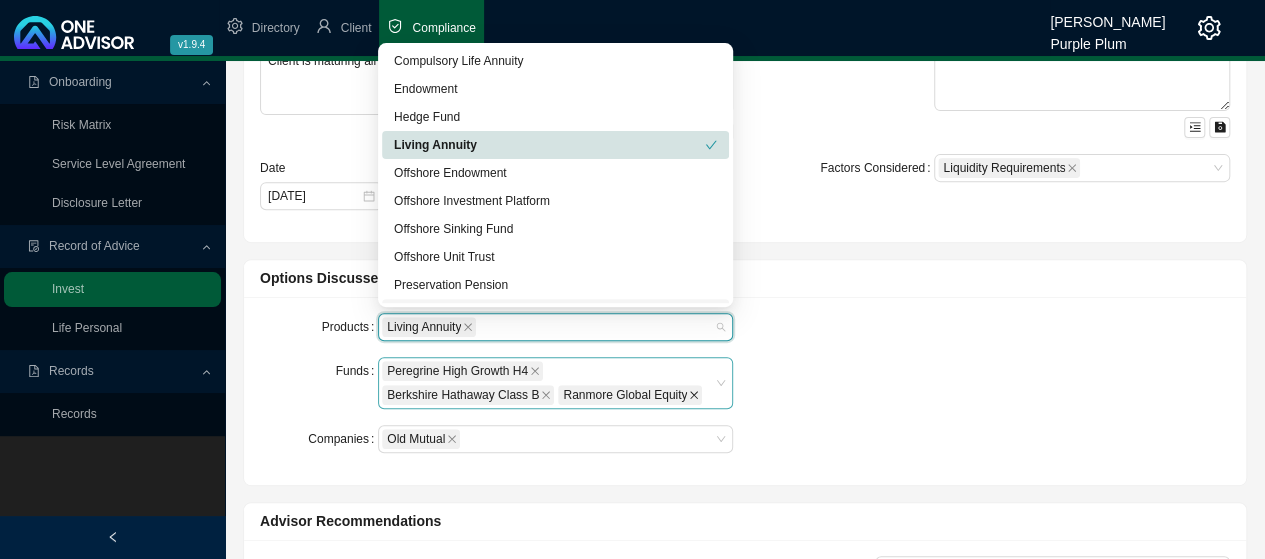 click 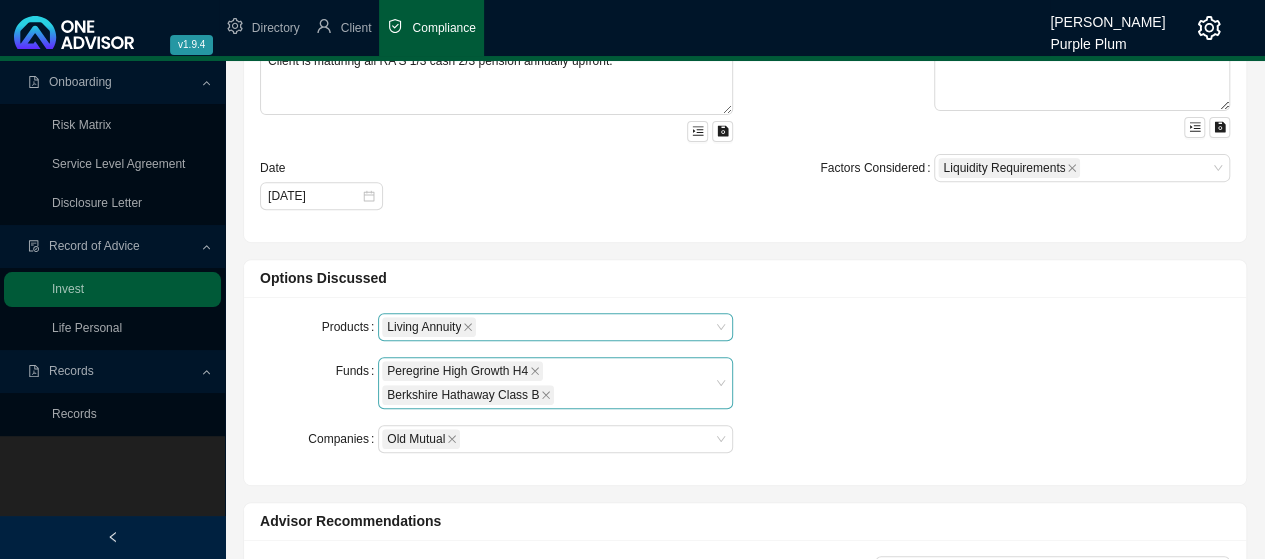 click on "Products Living Annuity   Funds Peregrine High Growth H4 Berkshire Hathaway Class B    Companies Old Mutual" at bounding box center (745, 391) 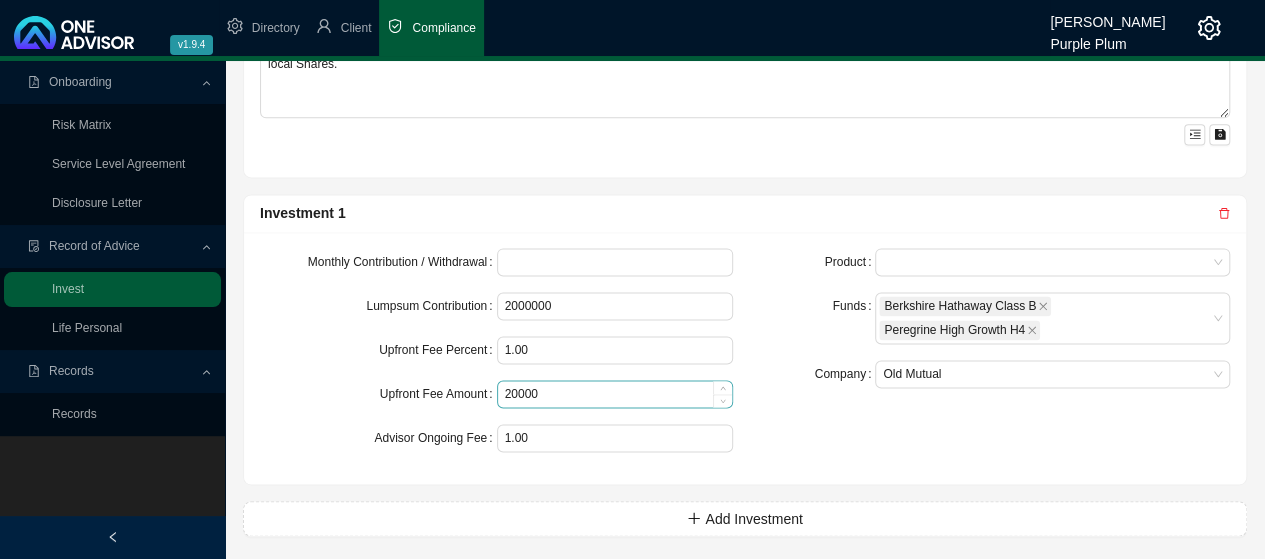 scroll, scrollTop: 1291, scrollLeft: 0, axis: vertical 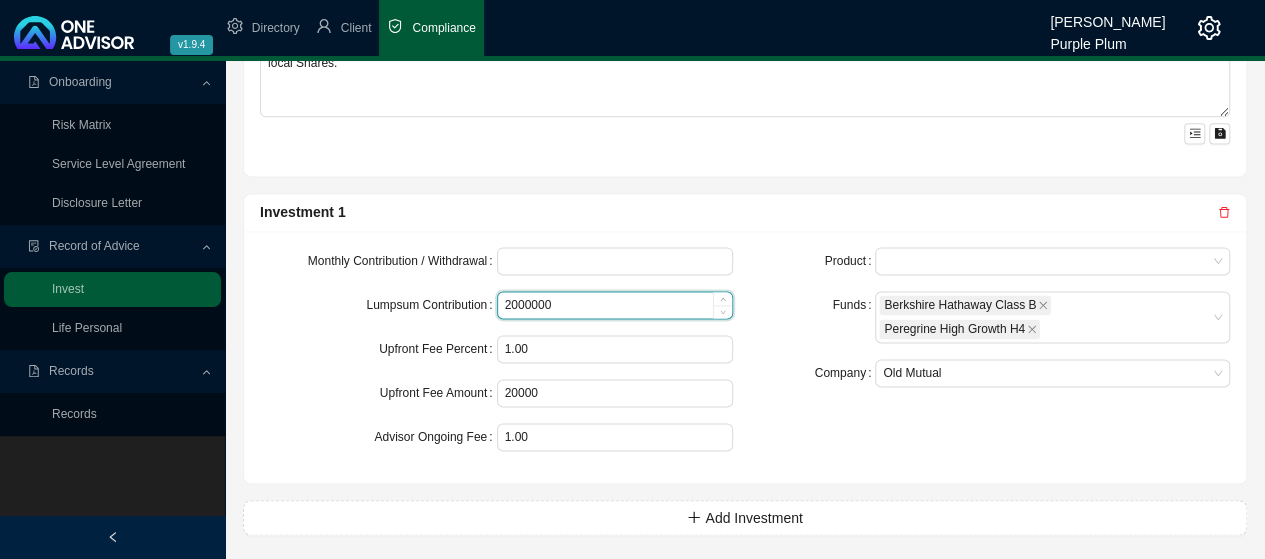 drag, startPoint x: 560, startPoint y: 300, endPoint x: 590, endPoint y: 291, distance: 31.320919 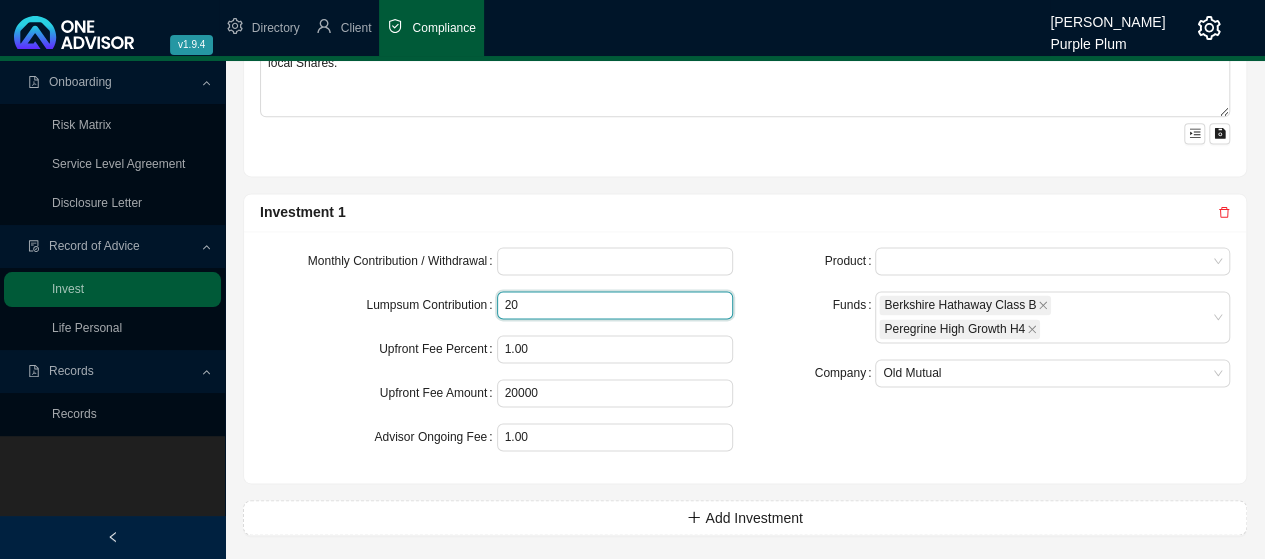 type on "2" 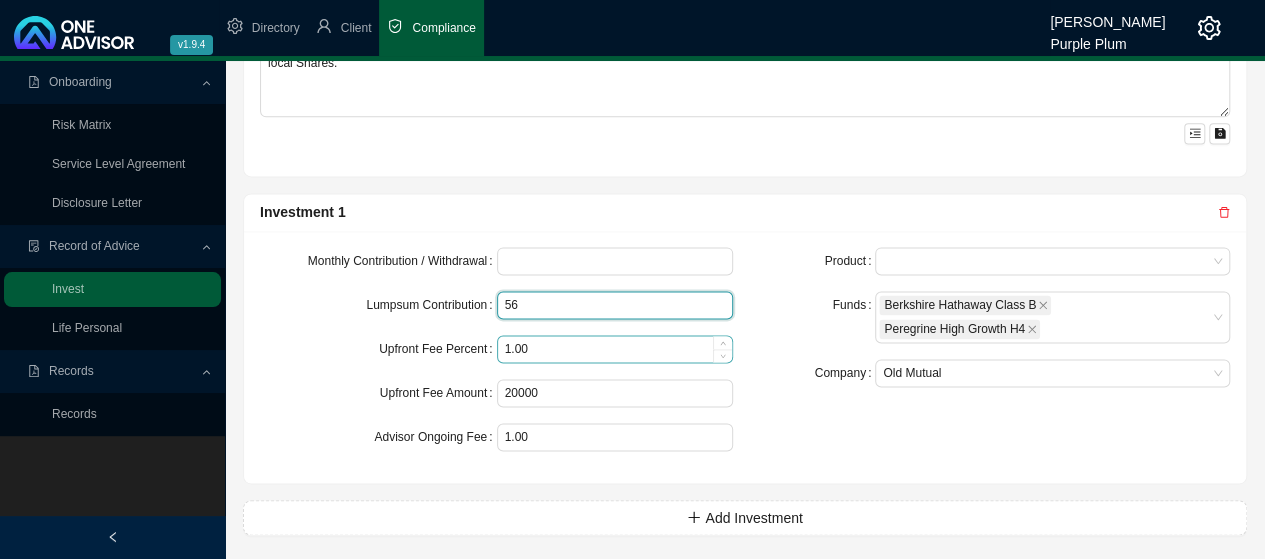 type on "5" 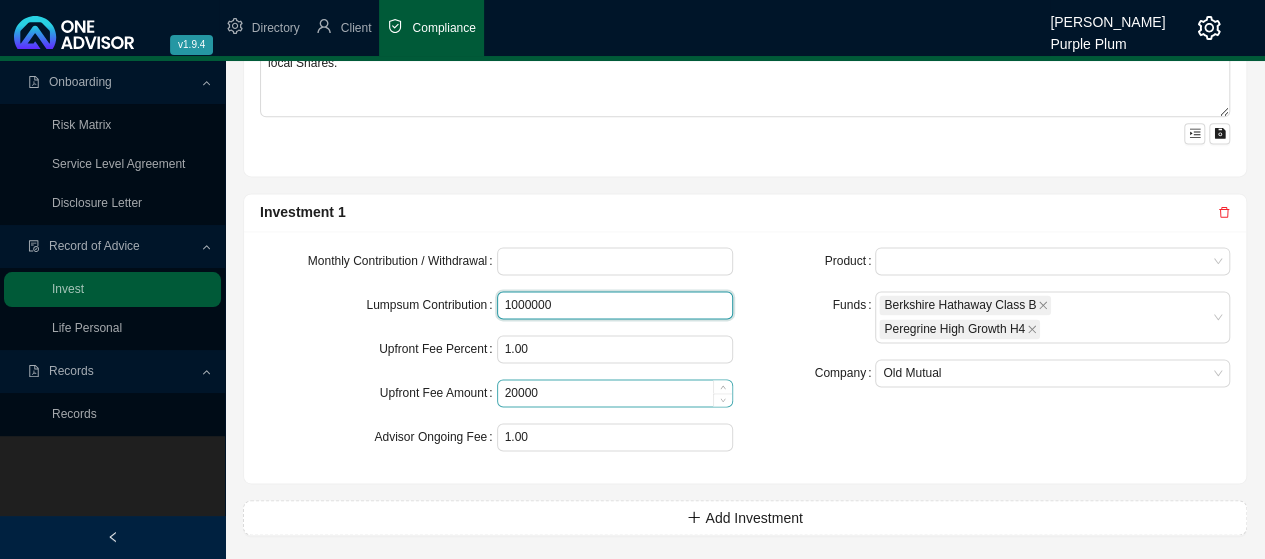 type on "1000000" 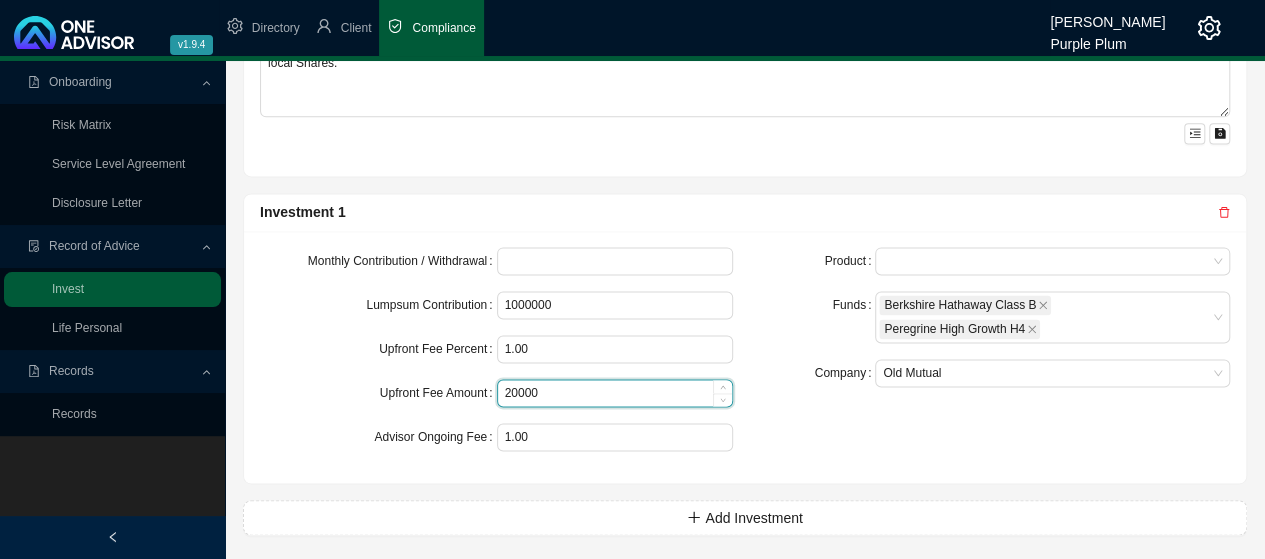 drag, startPoint x: 570, startPoint y: 387, endPoint x: 592, endPoint y: 382, distance: 22.561028 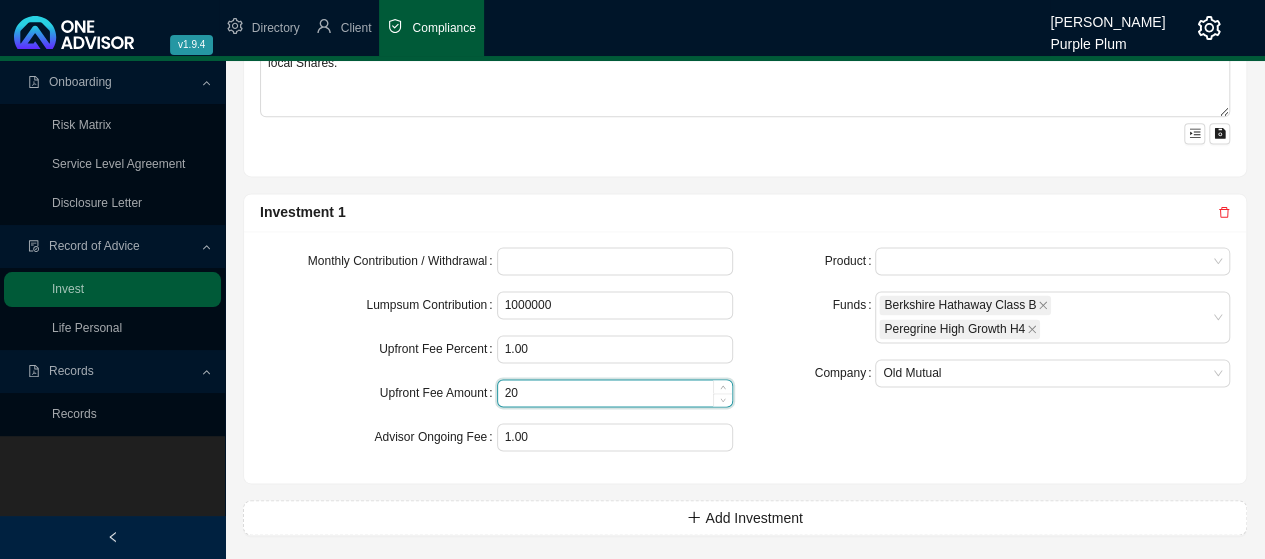 type on "2" 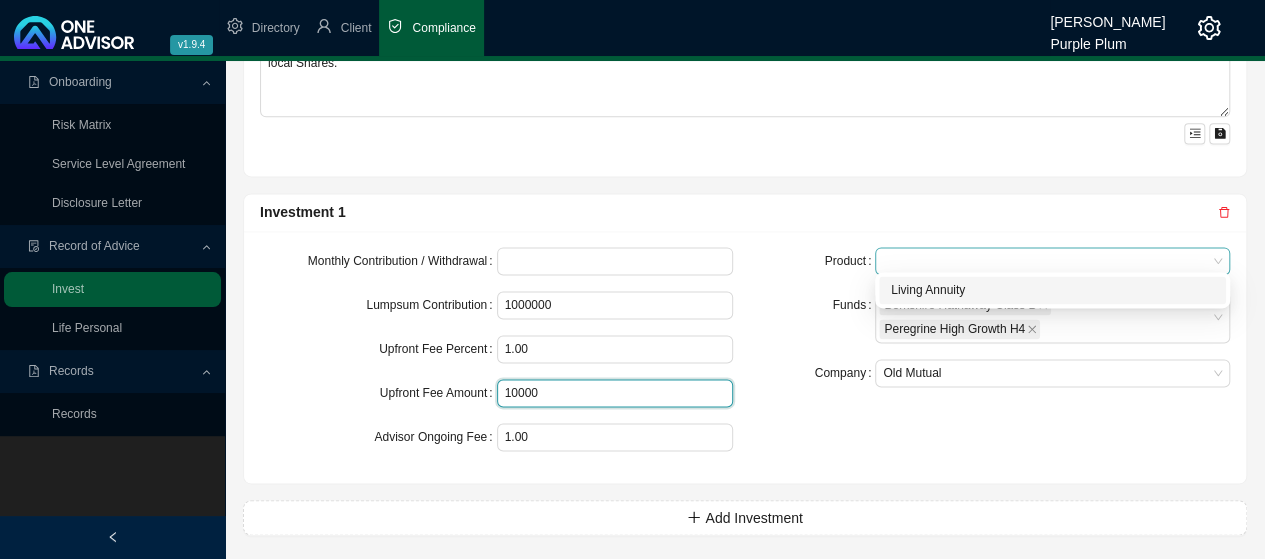 click at bounding box center [1052, 261] 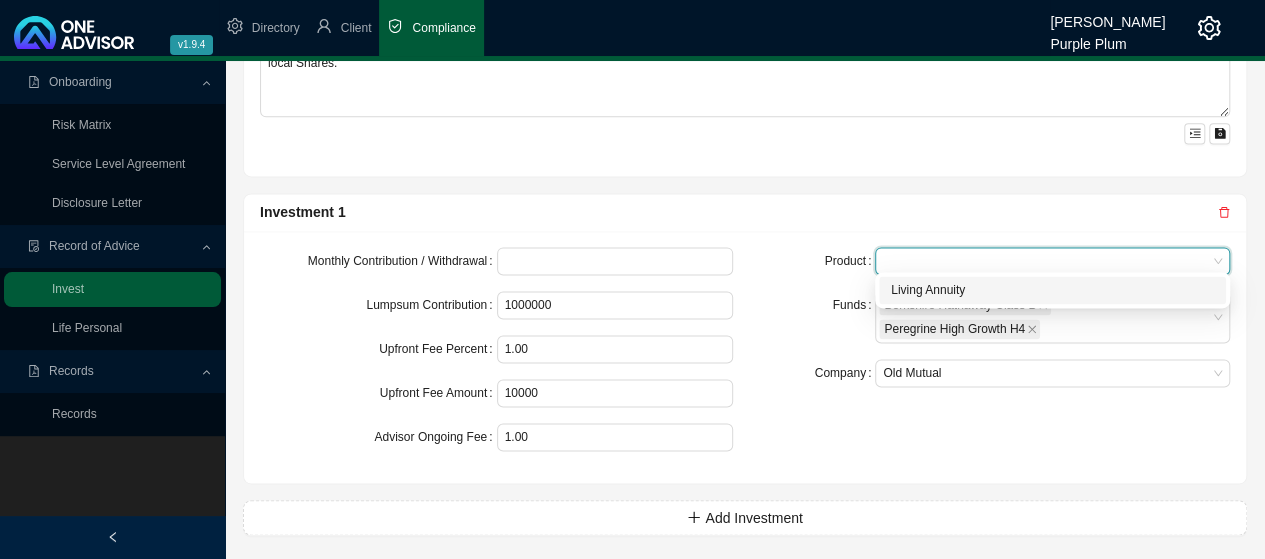 click on "Living Annuity" at bounding box center (1052, 290) 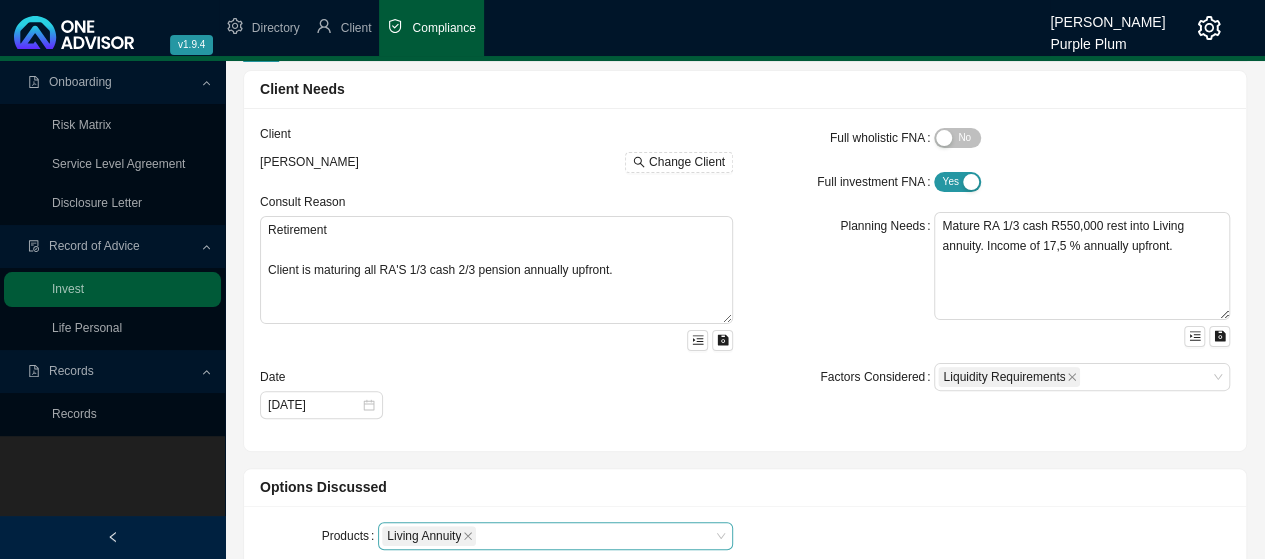 scroll, scrollTop: 0, scrollLeft: 0, axis: both 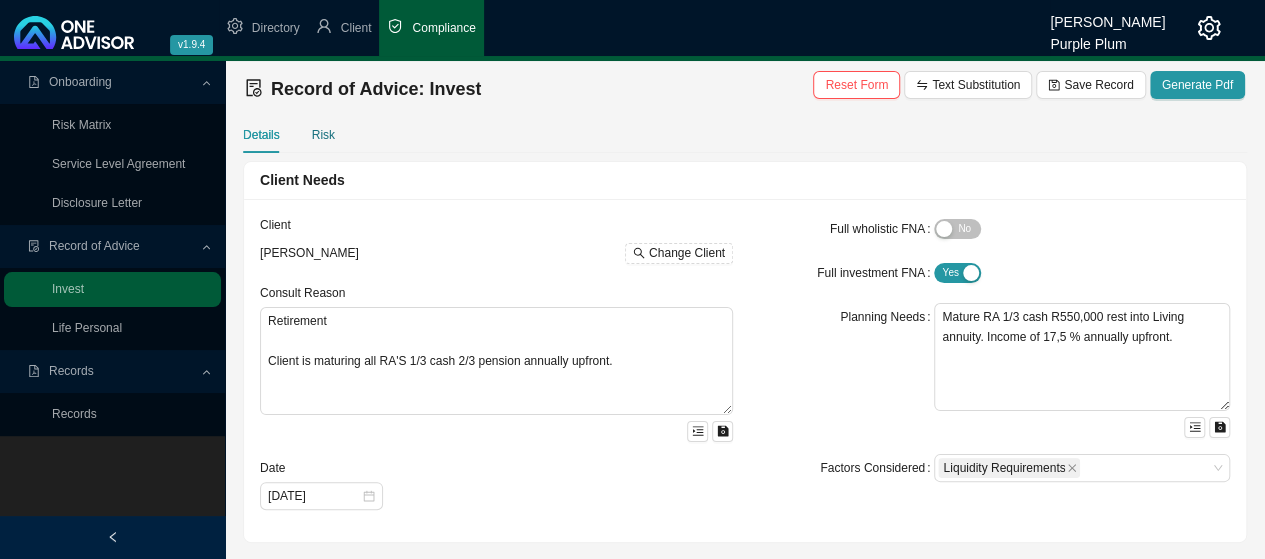 click on "Risk" at bounding box center [323, 135] 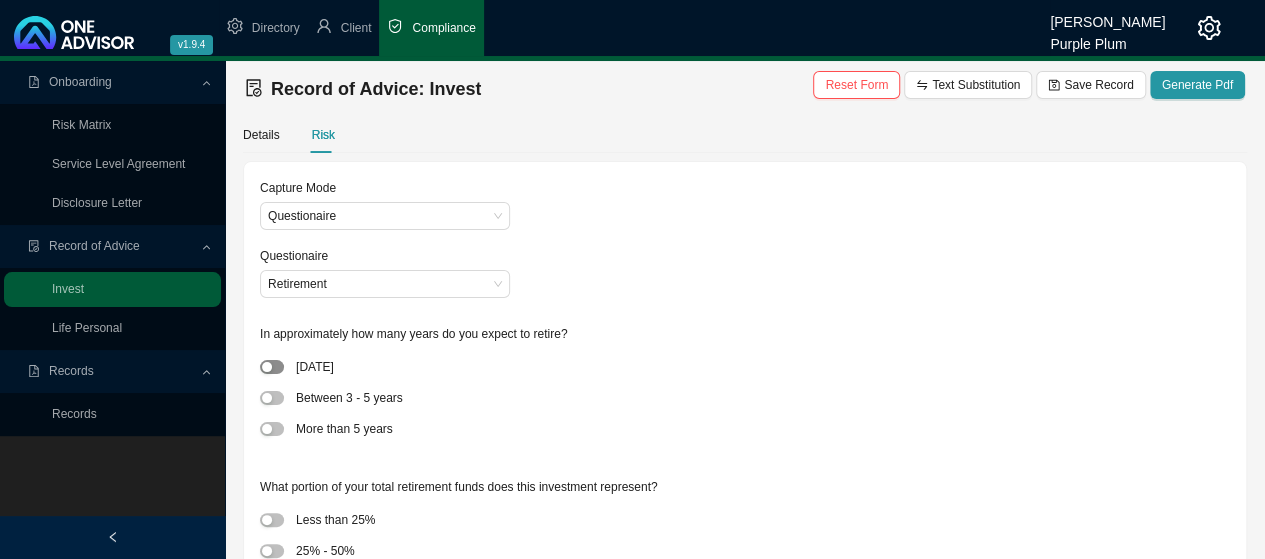 click at bounding box center (272, 367) 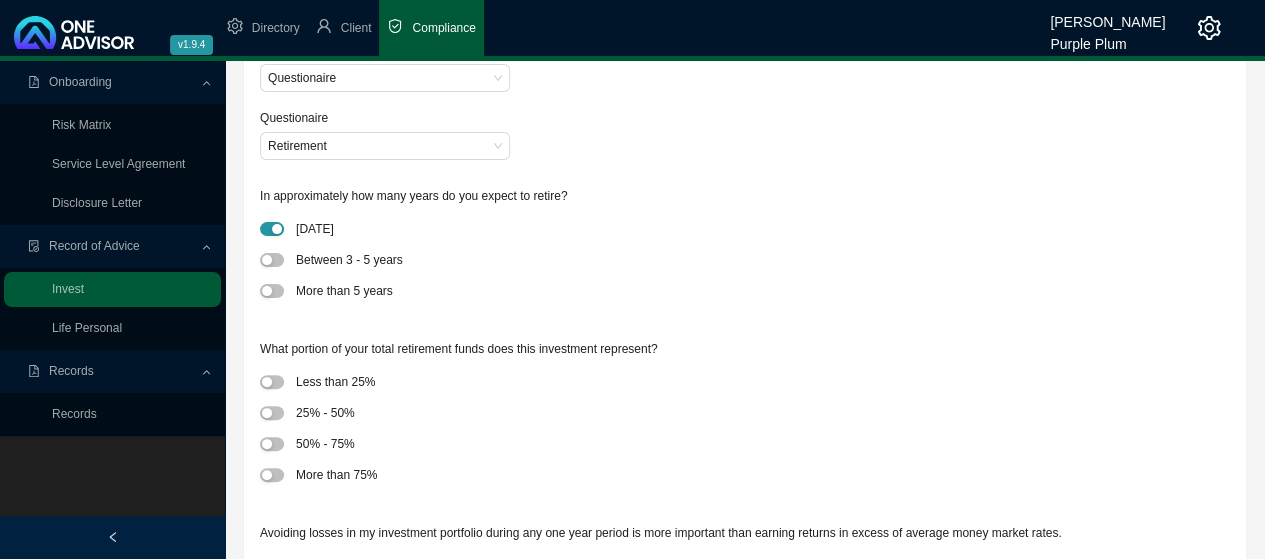 scroll, scrollTop: 200, scrollLeft: 0, axis: vertical 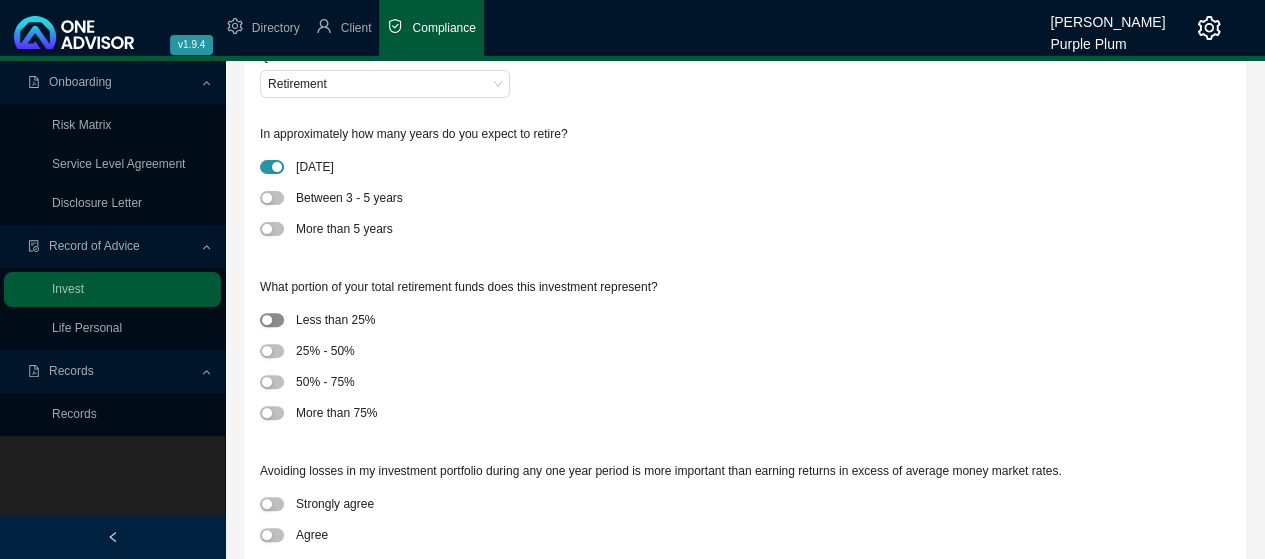 click at bounding box center (272, 320) 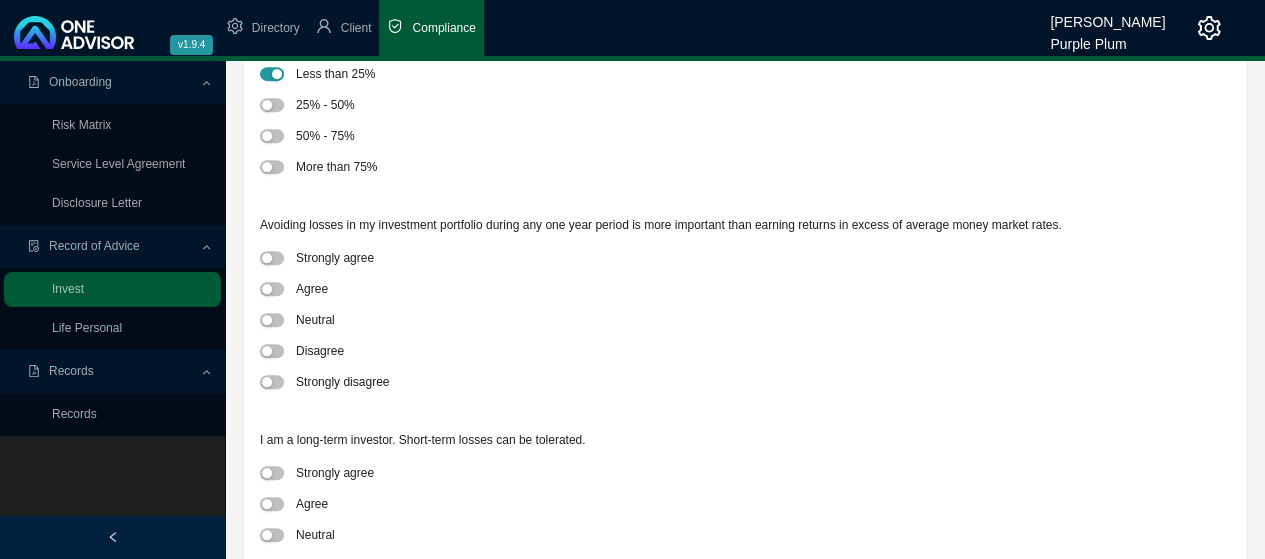 scroll, scrollTop: 500, scrollLeft: 0, axis: vertical 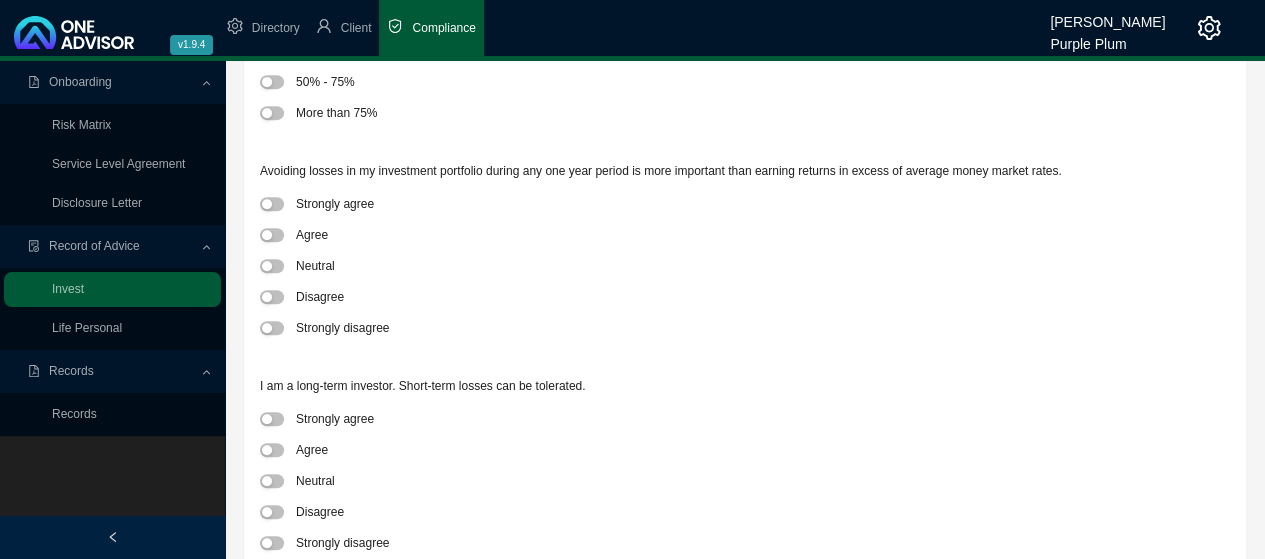 drag, startPoint x: 273, startPoint y: 237, endPoint x: 287, endPoint y: 272, distance: 37.696156 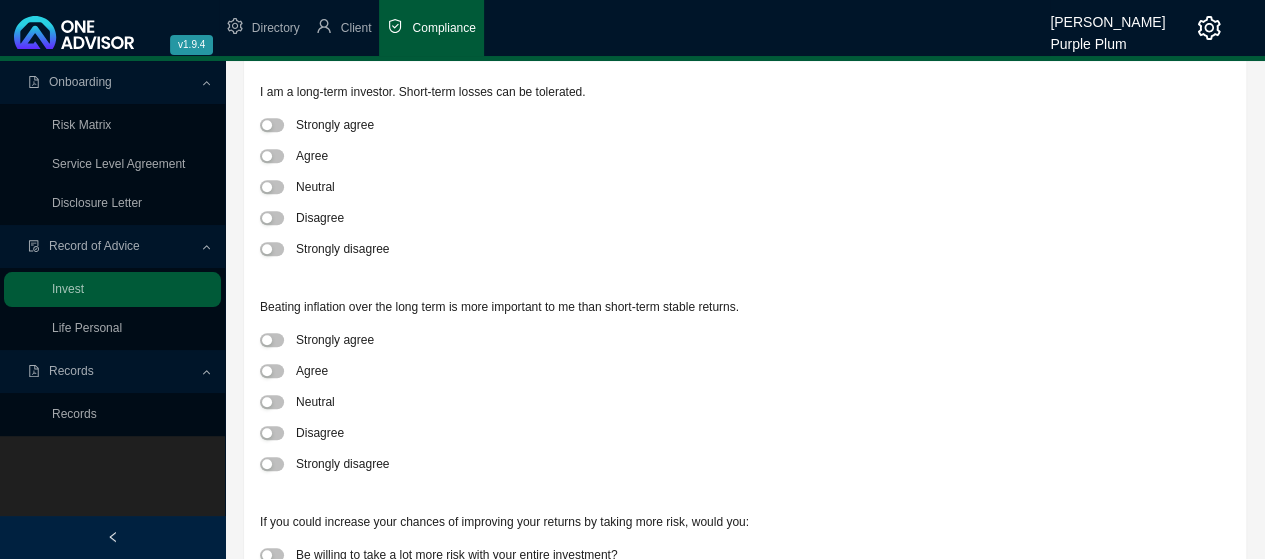 scroll, scrollTop: 800, scrollLeft: 0, axis: vertical 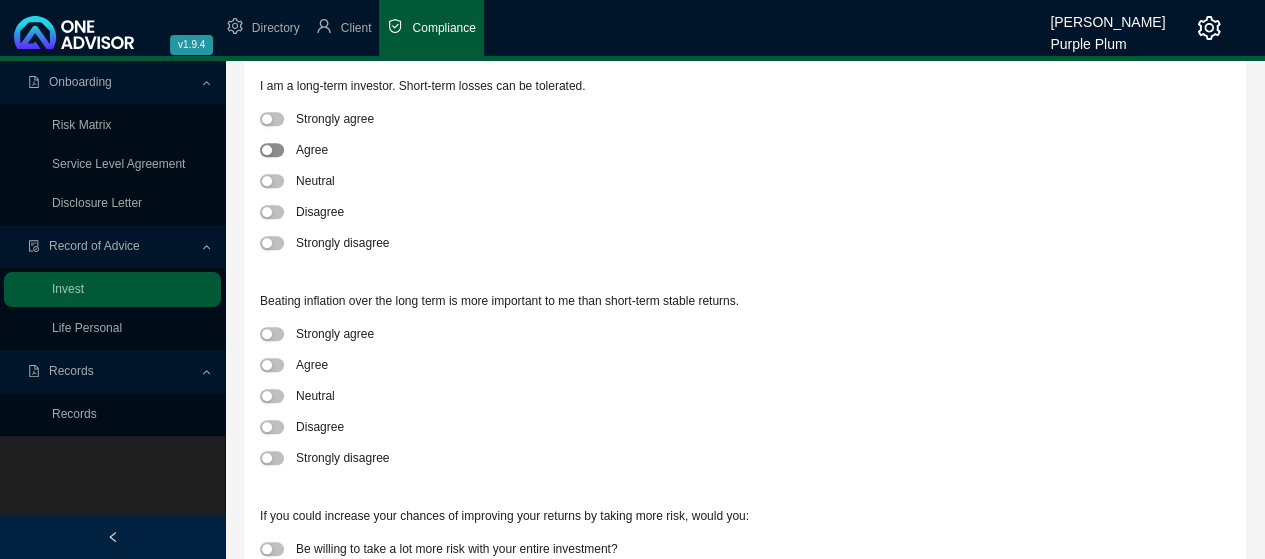 click at bounding box center (272, 150) 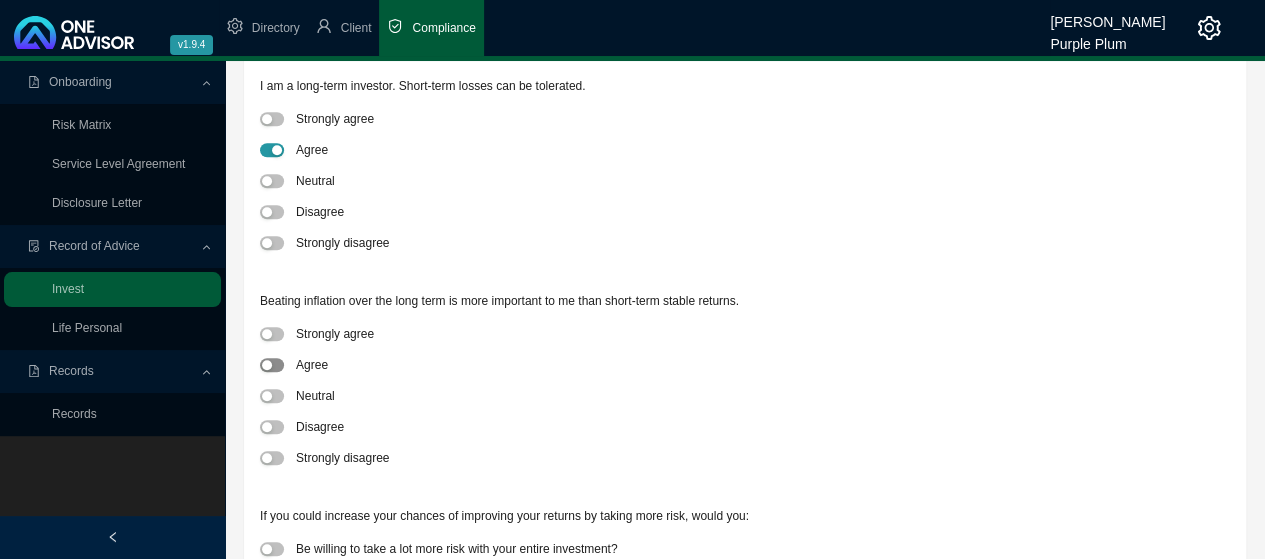 click at bounding box center [272, 365] 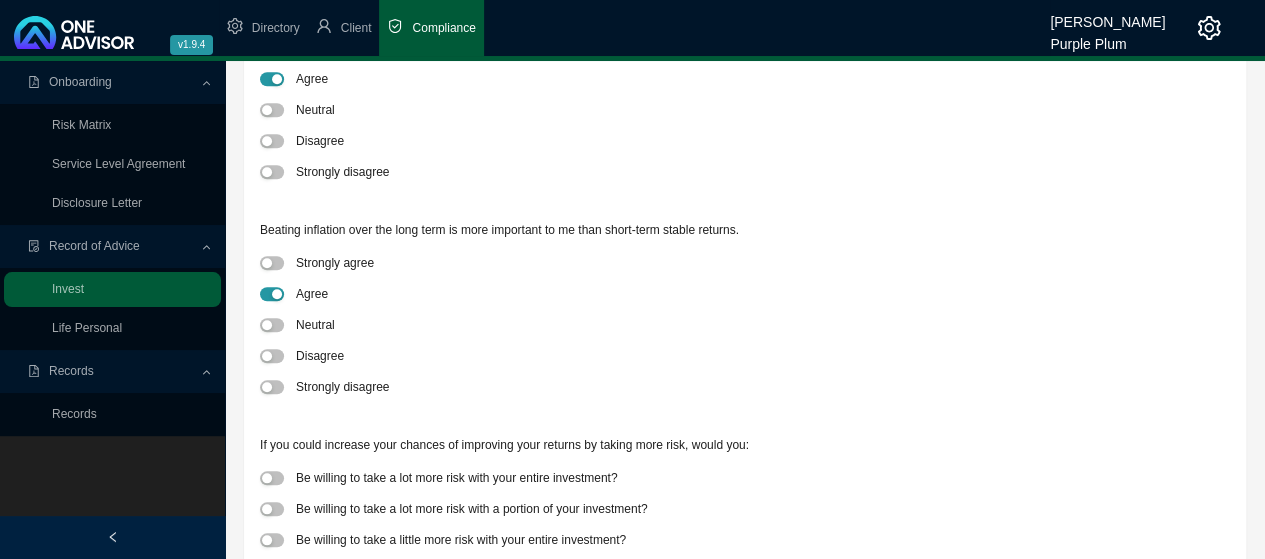 scroll, scrollTop: 968, scrollLeft: 0, axis: vertical 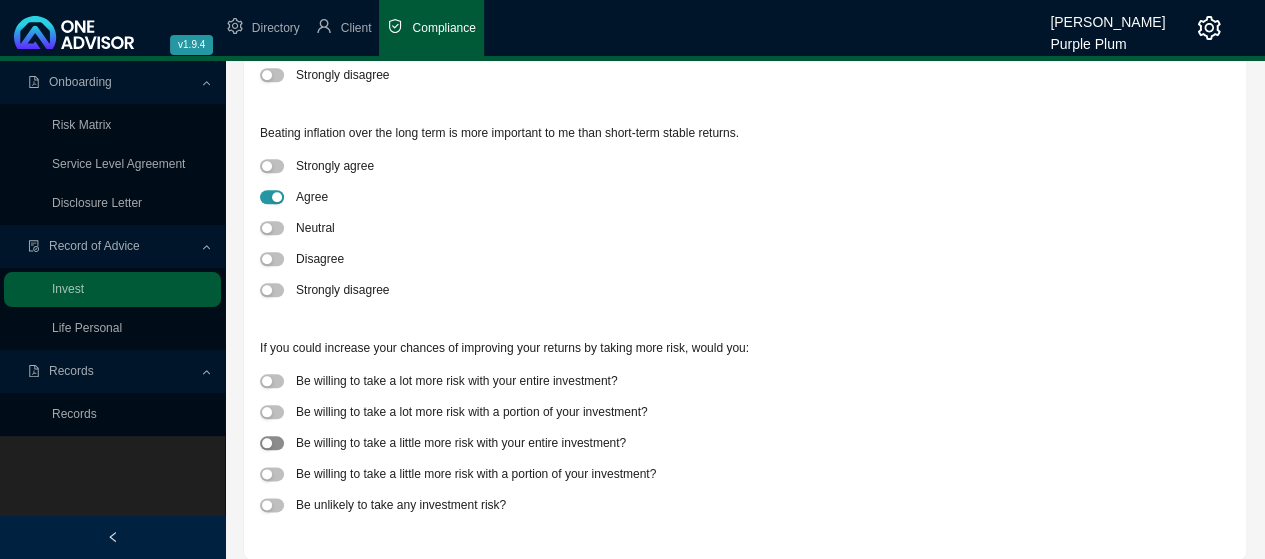 click at bounding box center [272, 443] 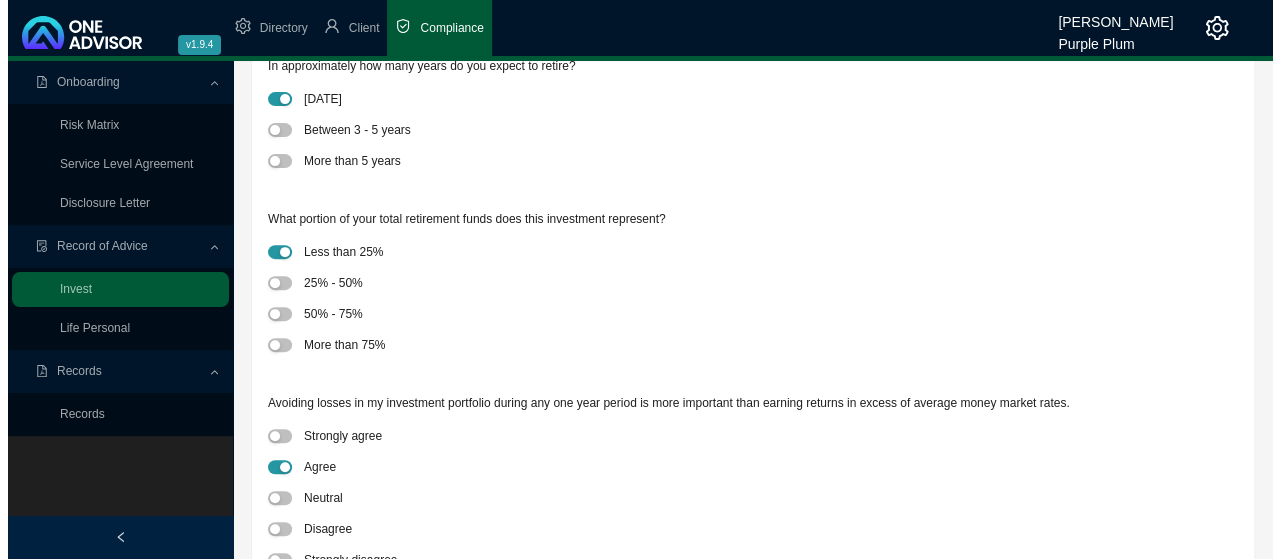scroll, scrollTop: 0, scrollLeft: 0, axis: both 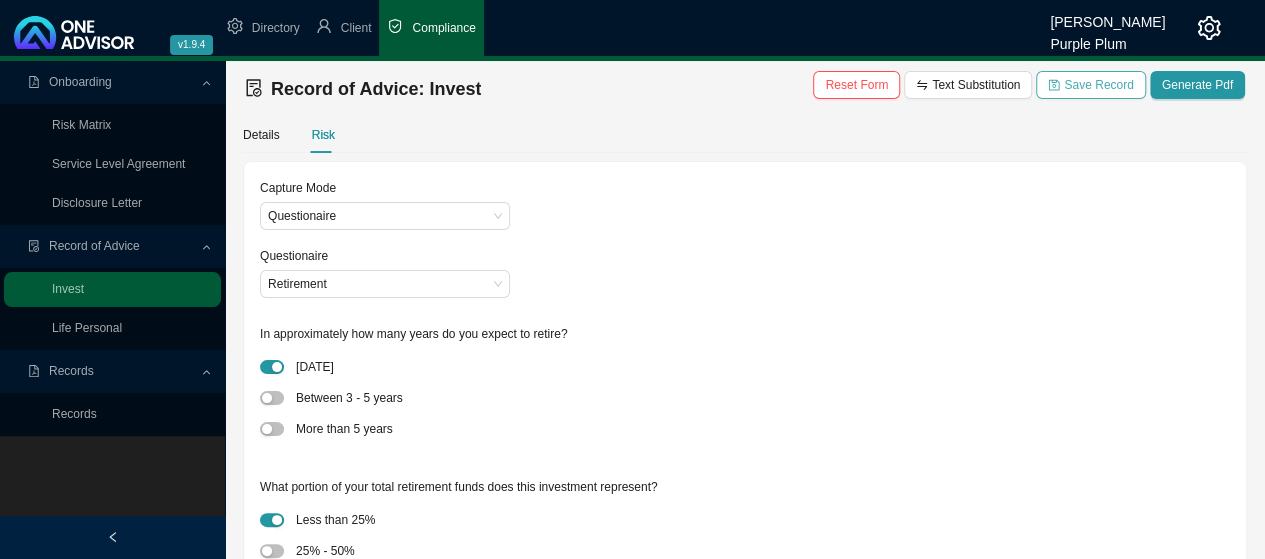 click on "Save Record" at bounding box center (1098, 85) 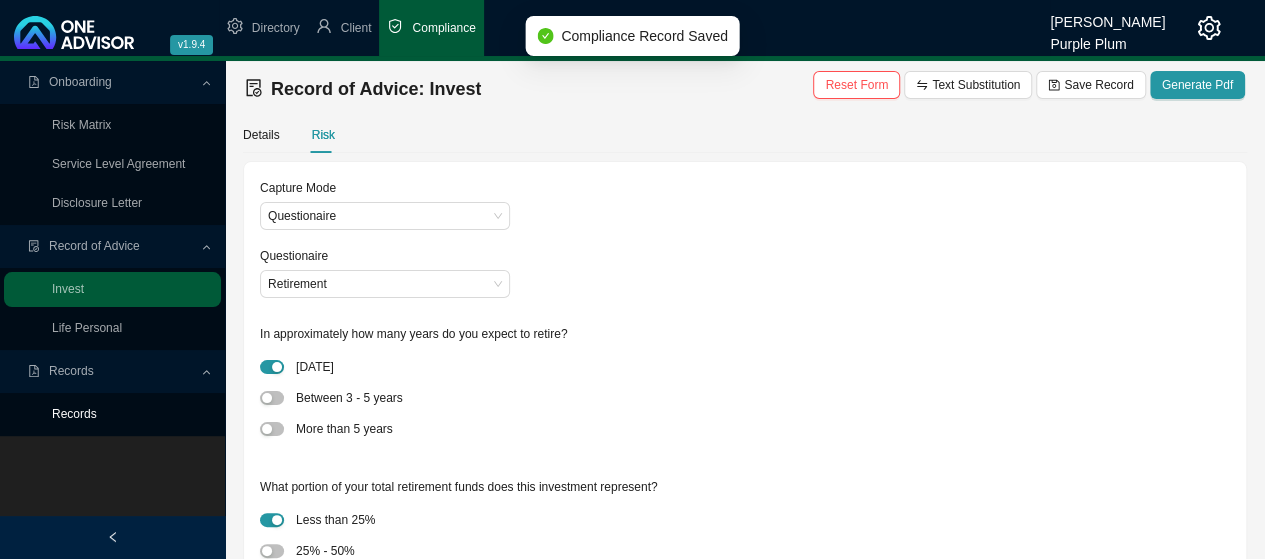 click on "Records" at bounding box center [74, 414] 